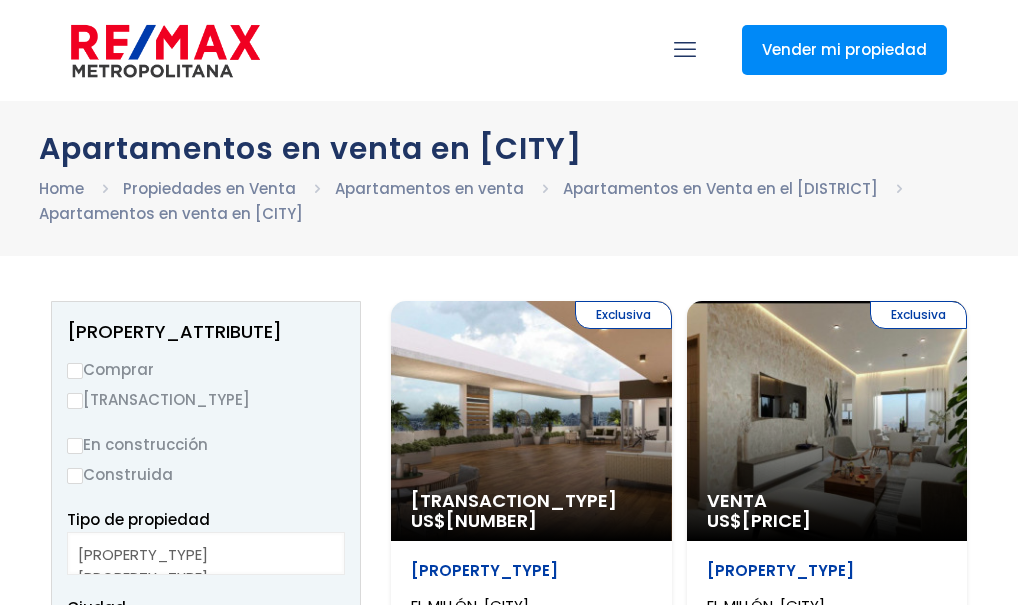 select 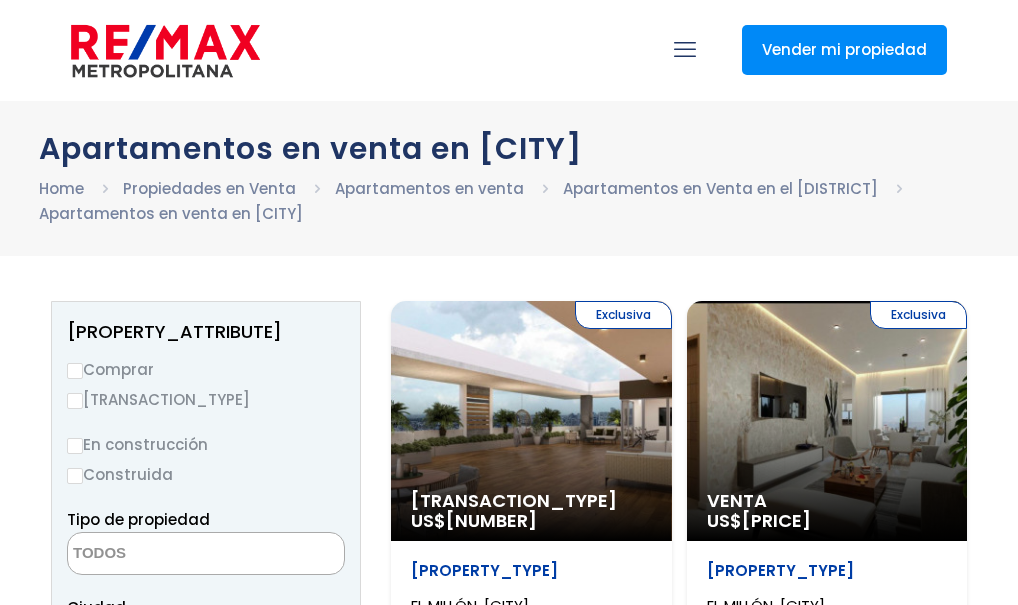 scroll, scrollTop: 0, scrollLeft: 0, axis: both 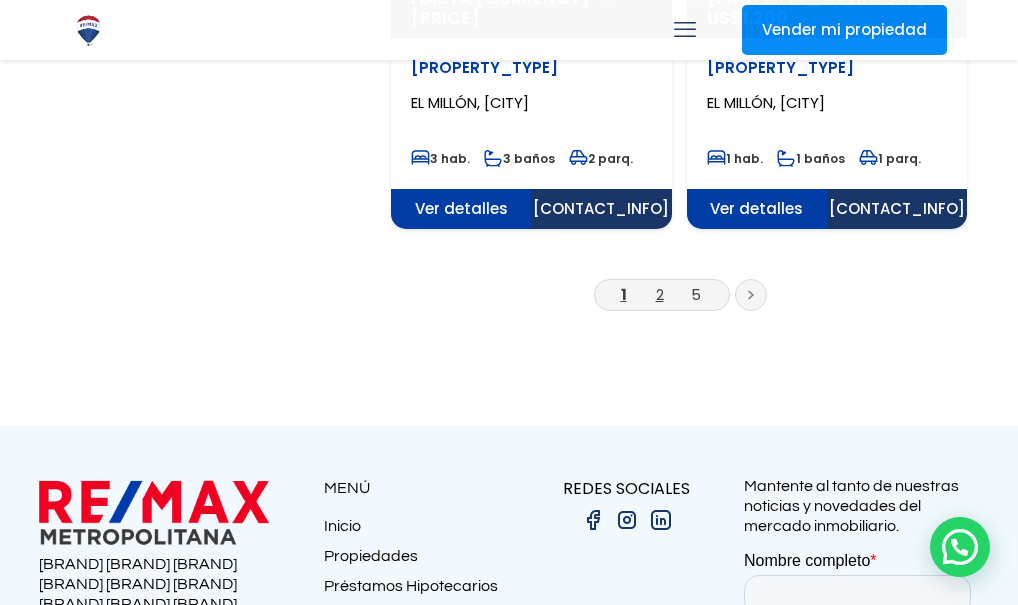 click on "2" at bounding box center (660, 294) 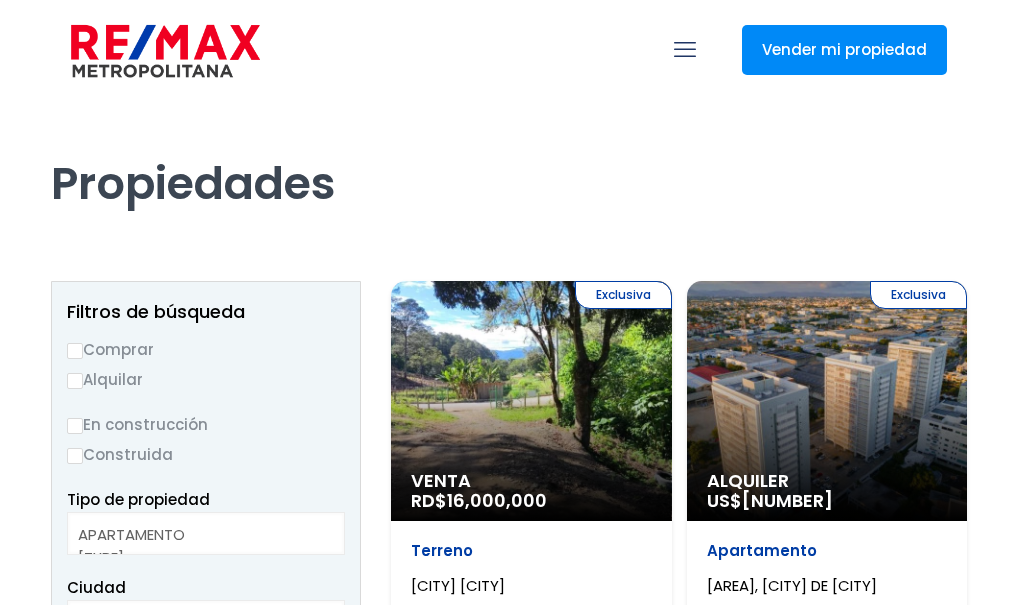 select 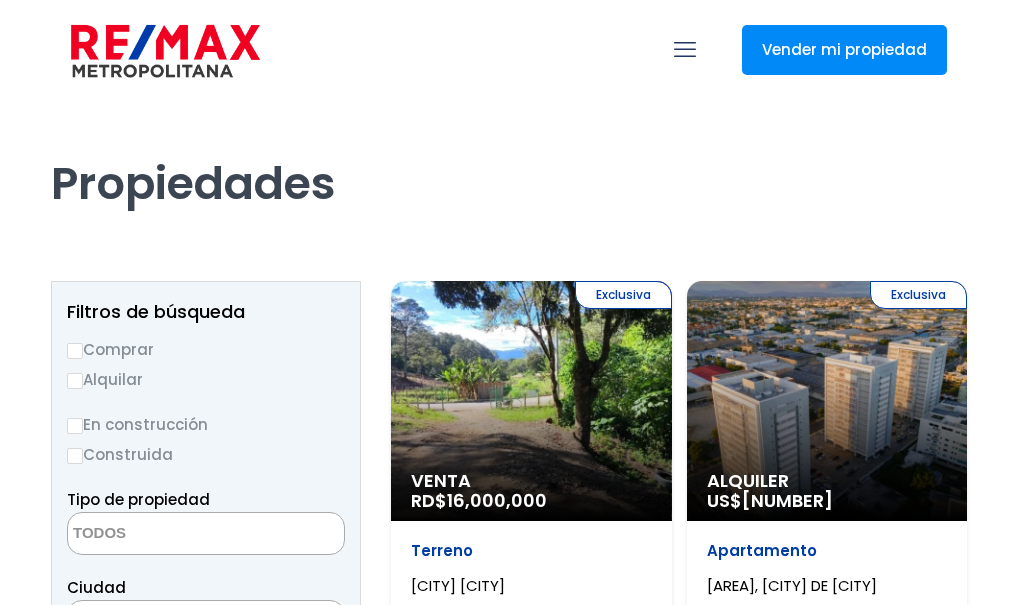 scroll, scrollTop: 0, scrollLeft: 0, axis: both 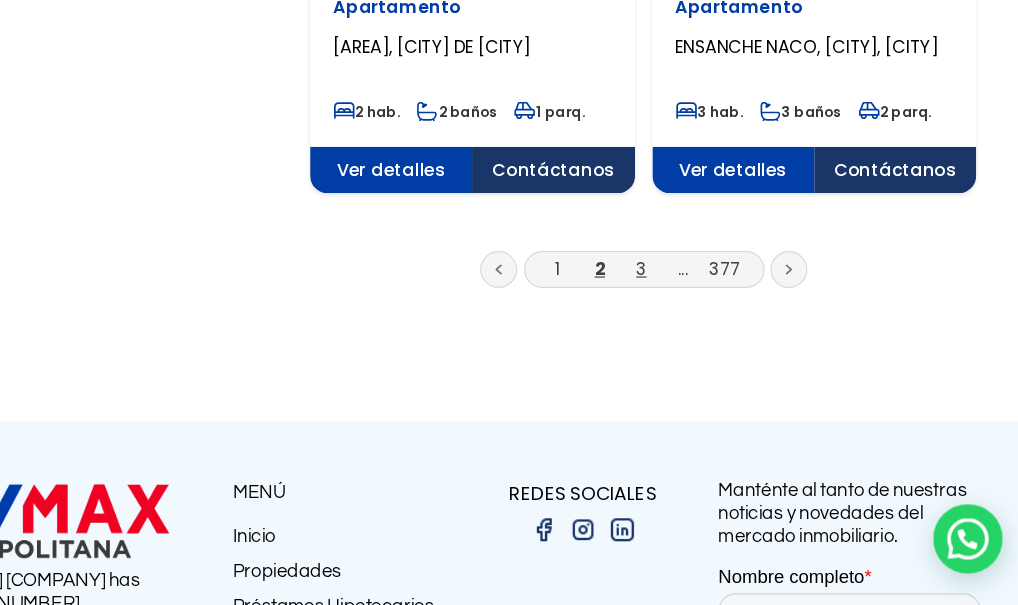click on "3" at bounding box center [677, 313] 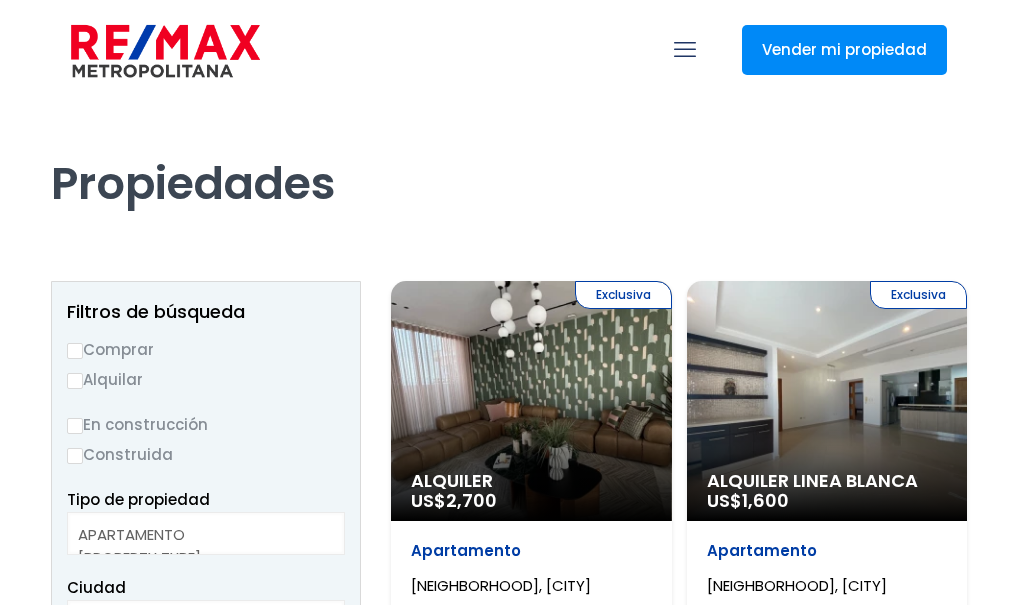 select 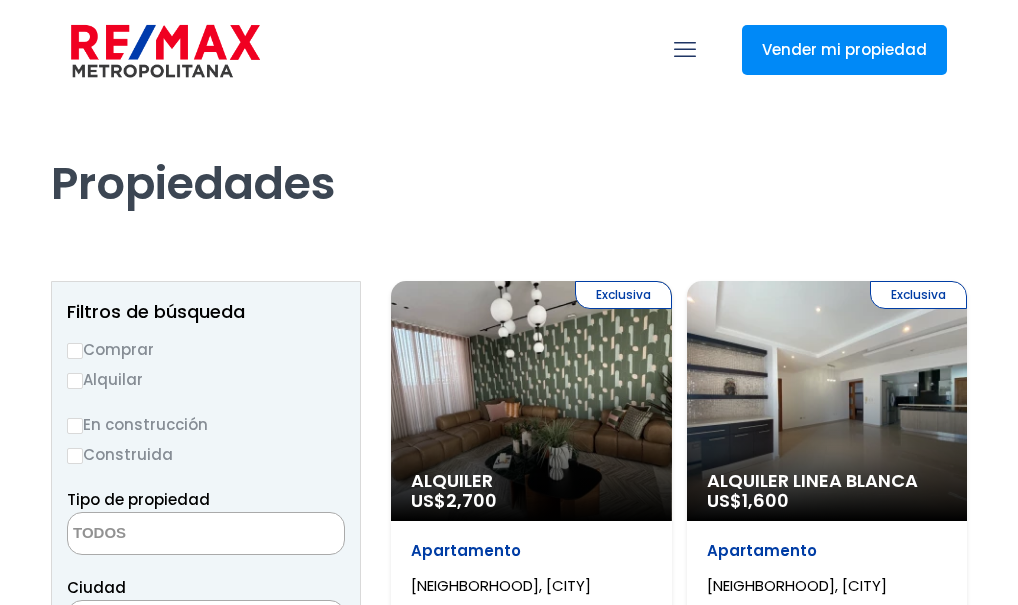 scroll, scrollTop: 0, scrollLeft: 0, axis: both 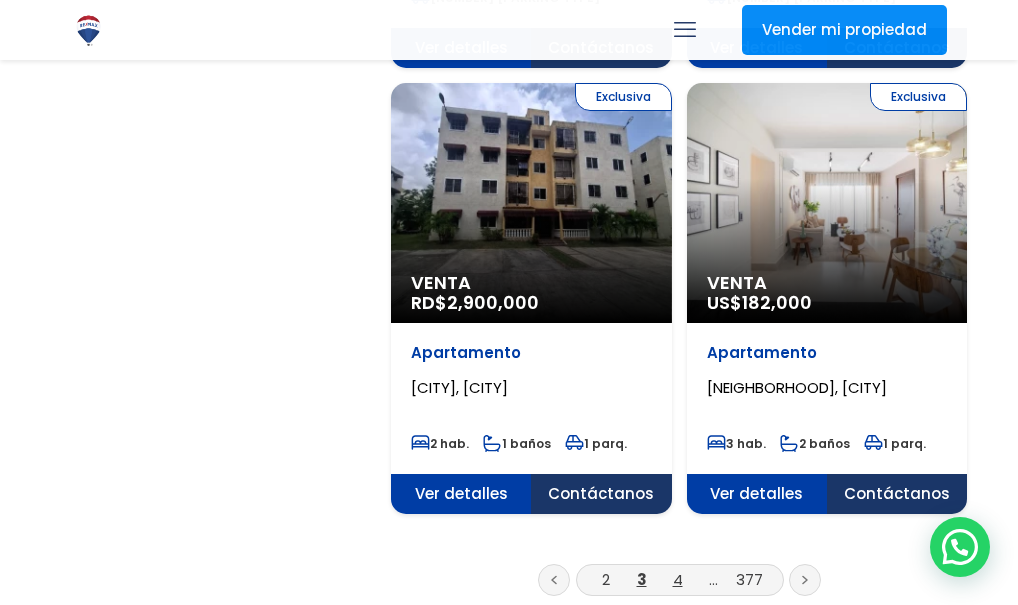 click on "4" at bounding box center [678, 579] 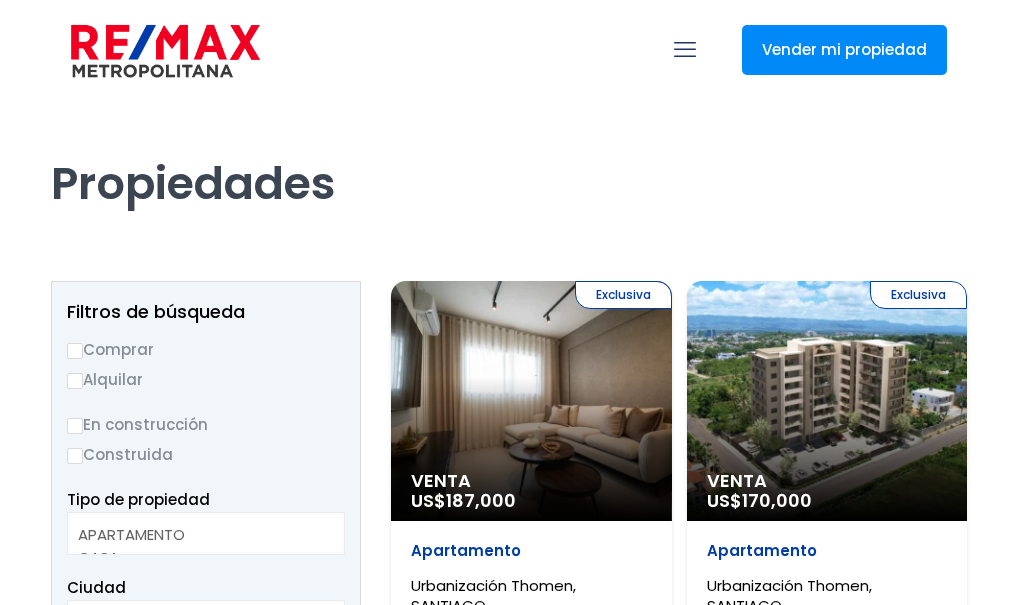 select 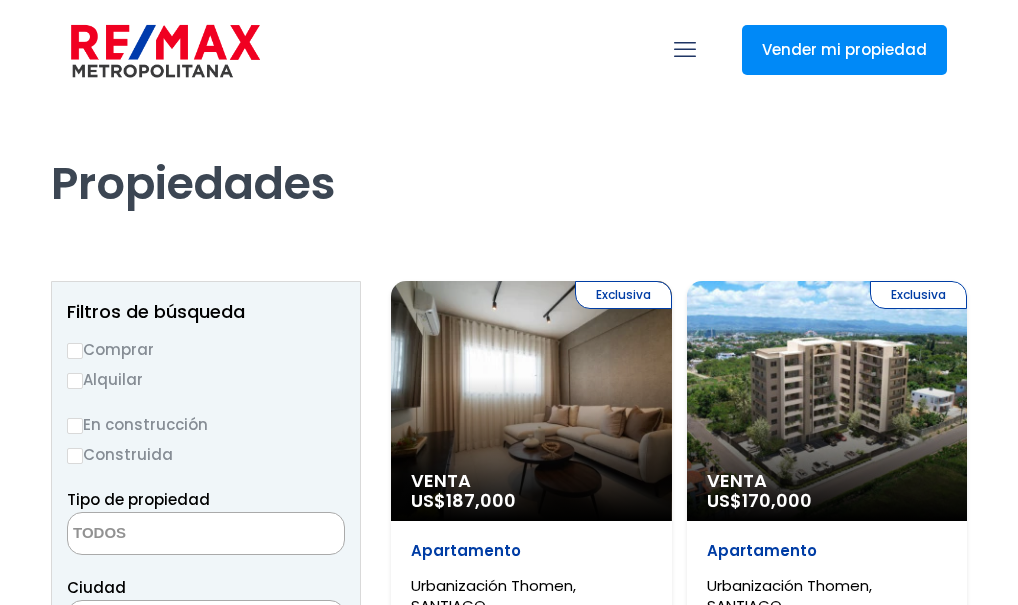 scroll, scrollTop: 0, scrollLeft: 0, axis: both 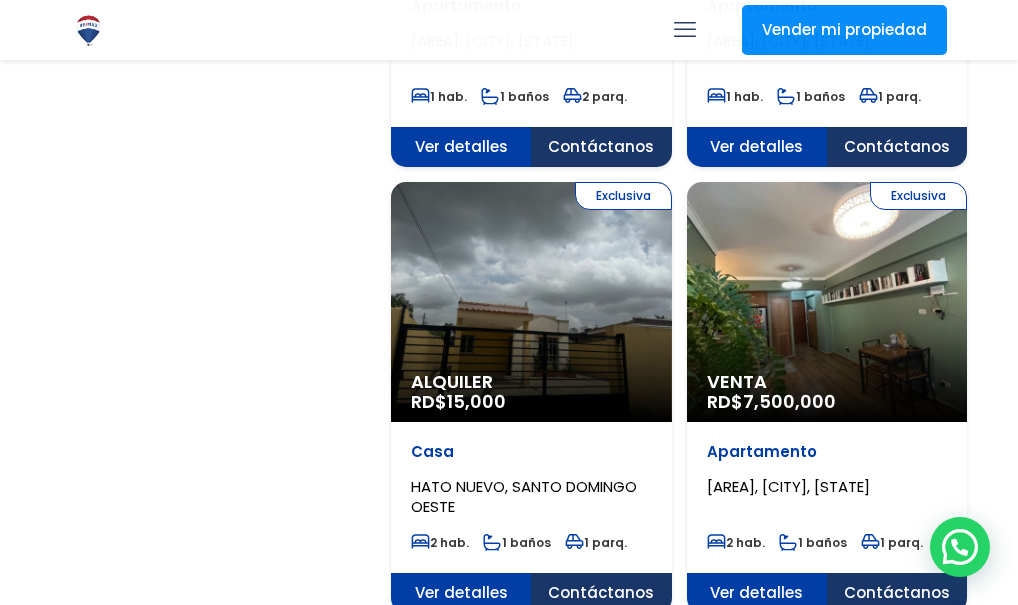 click on "Exclusiva
Venta
RD$  7,500,000" at bounding box center (531, -2408) 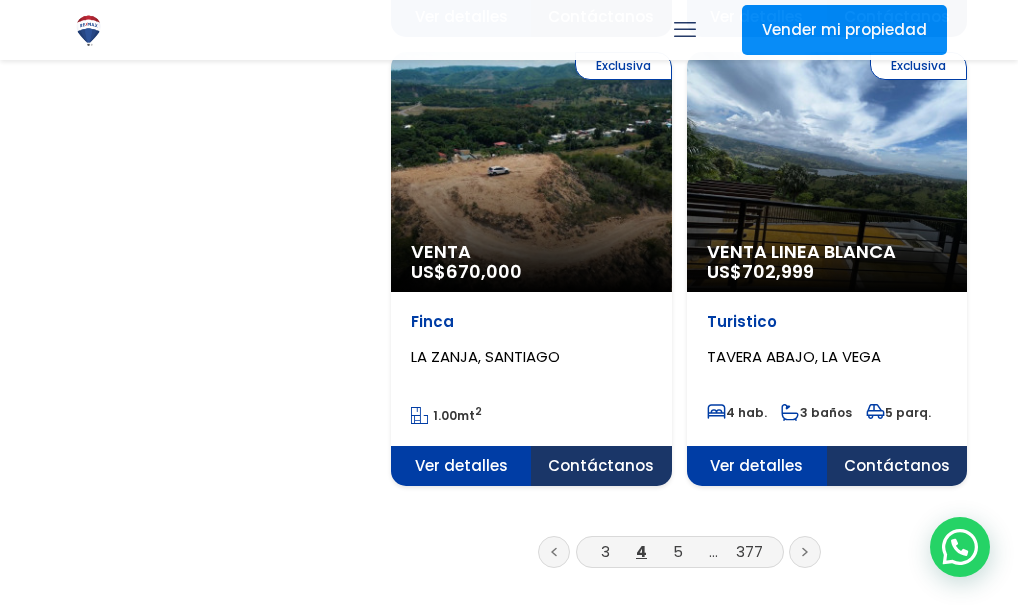 scroll, scrollTop: 3504, scrollLeft: 0, axis: vertical 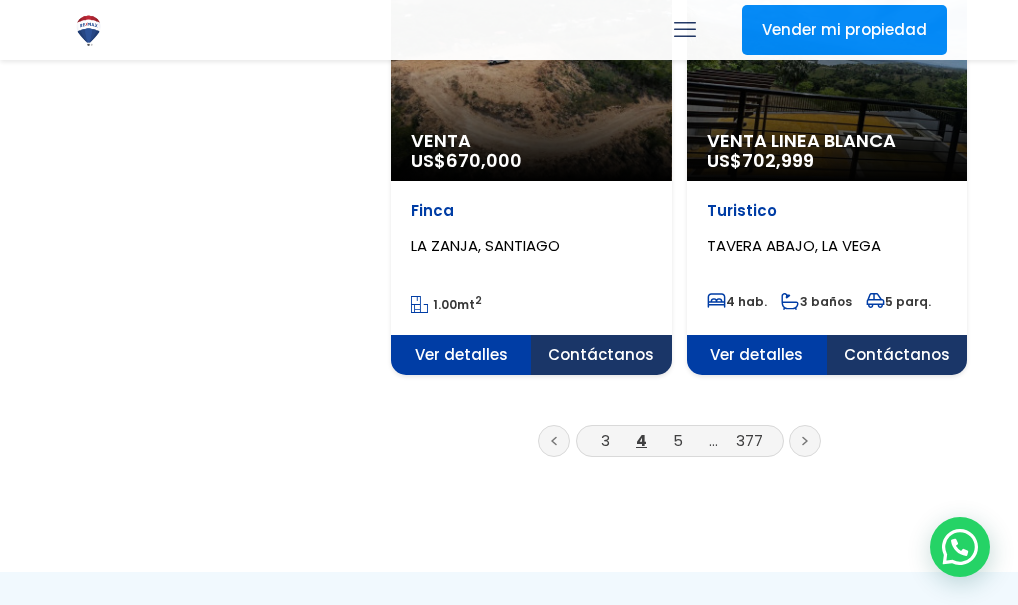 click on "5" at bounding box center [678, 440] 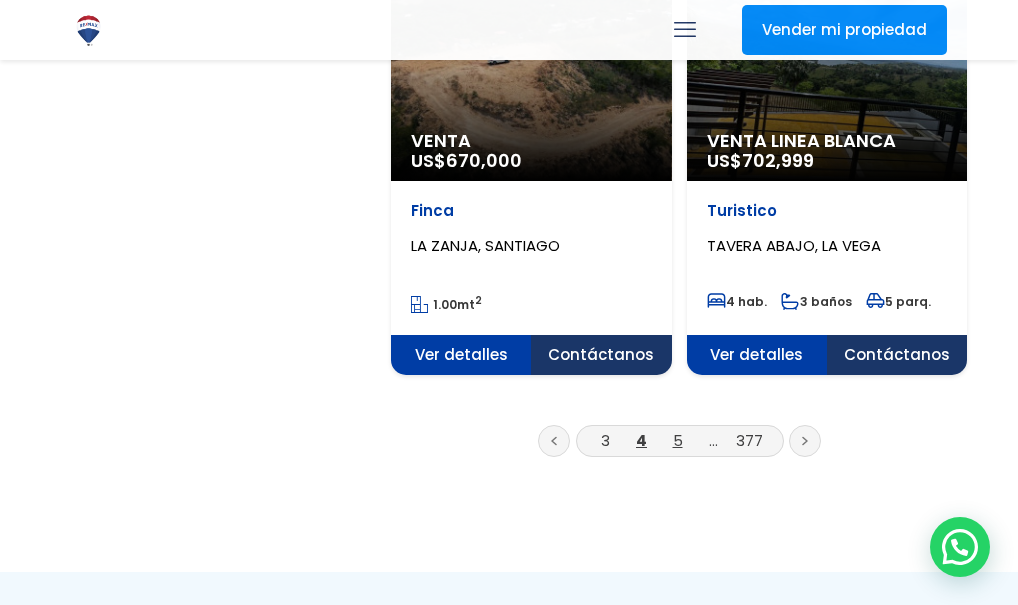 click on "5" at bounding box center [678, 440] 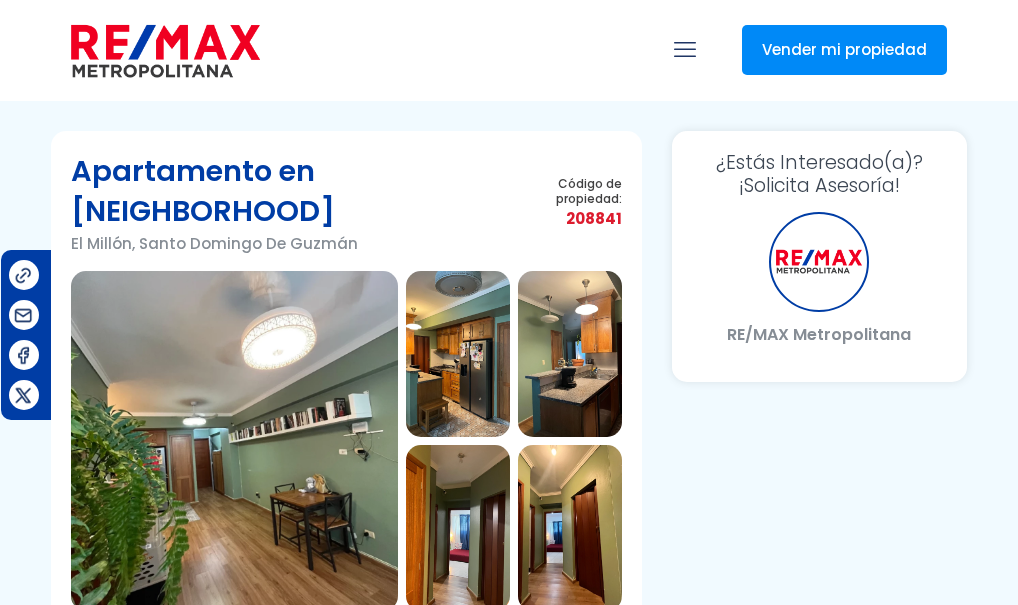 scroll, scrollTop: 0, scrollLeft: 0, axis: both 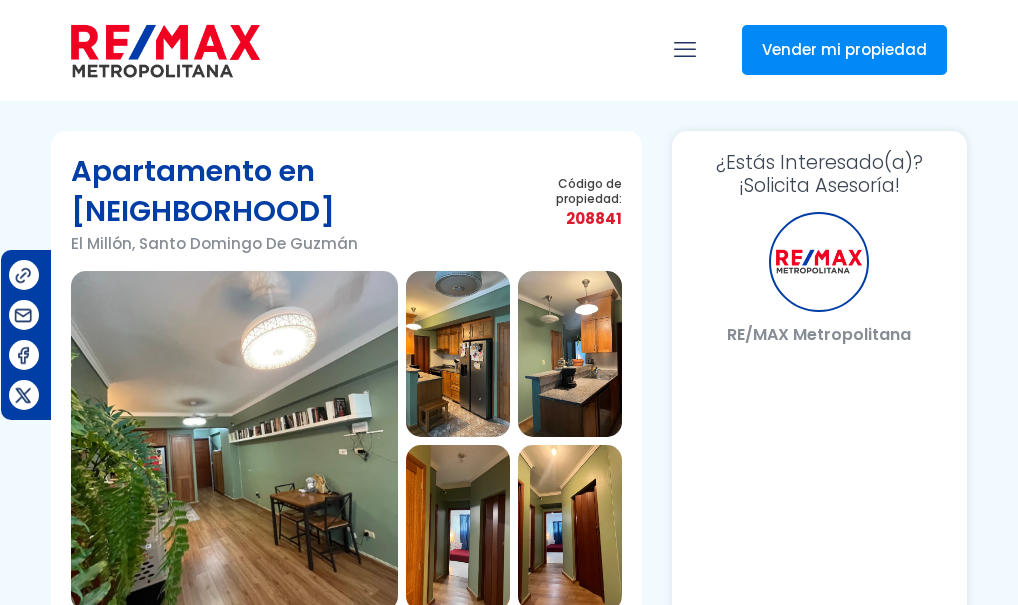 select on "US" 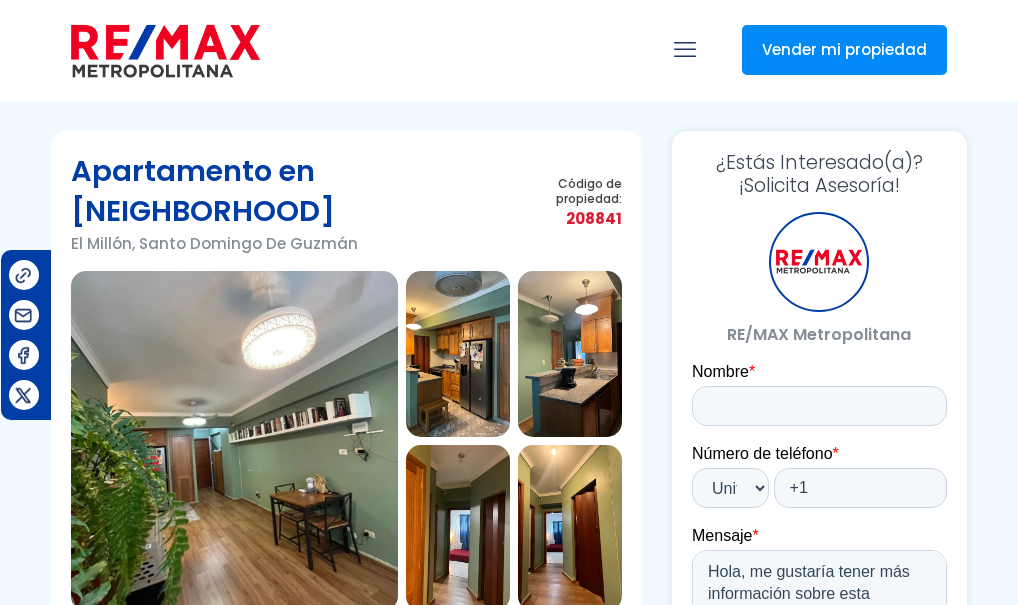 scroll, scrollTop: 0, scrollLeft: 0, axis: both 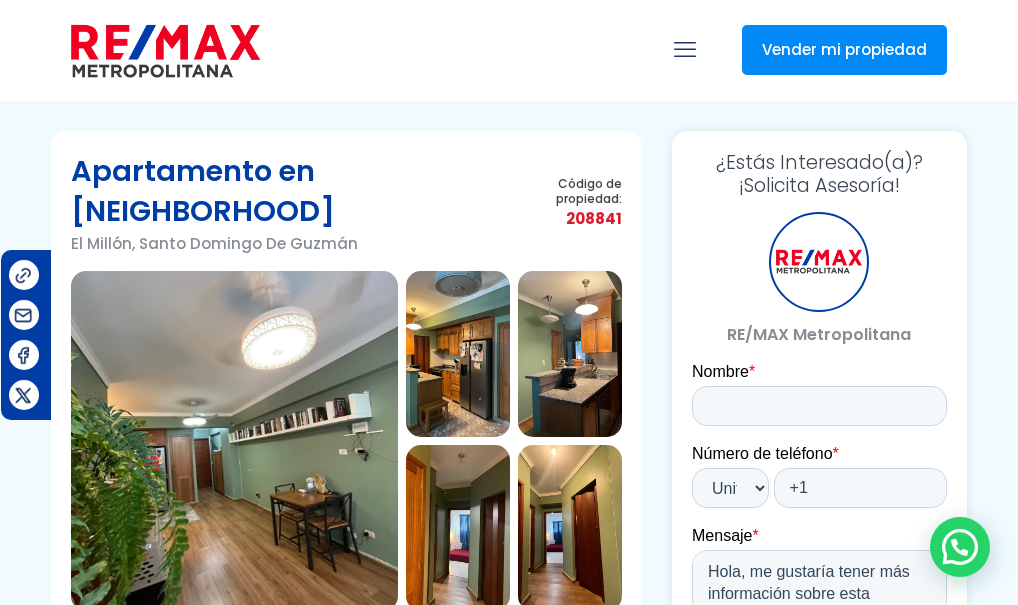 click at bounding box center [458, 354] 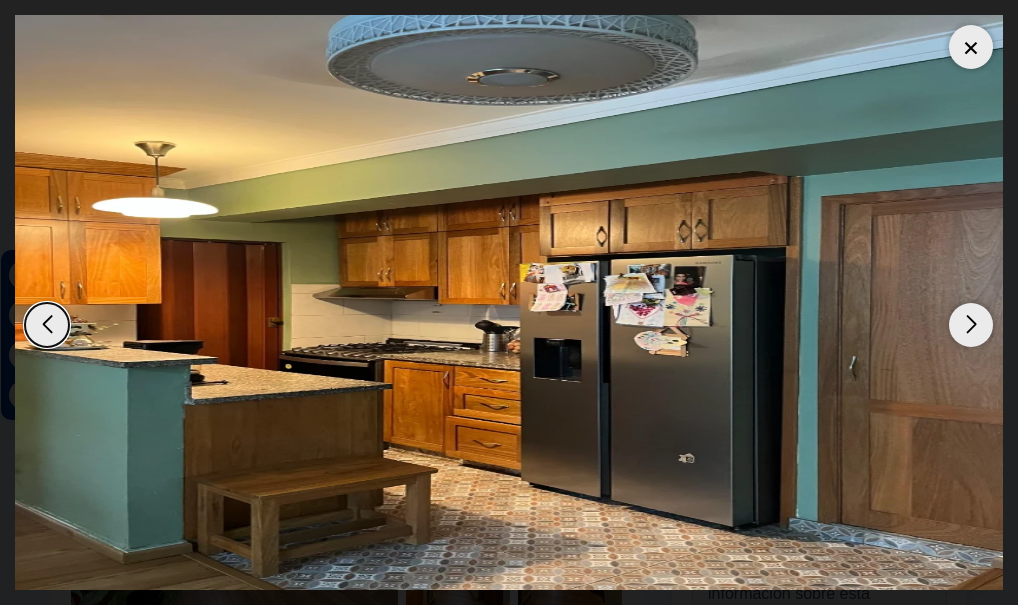 click at bounding box center (971, 325) 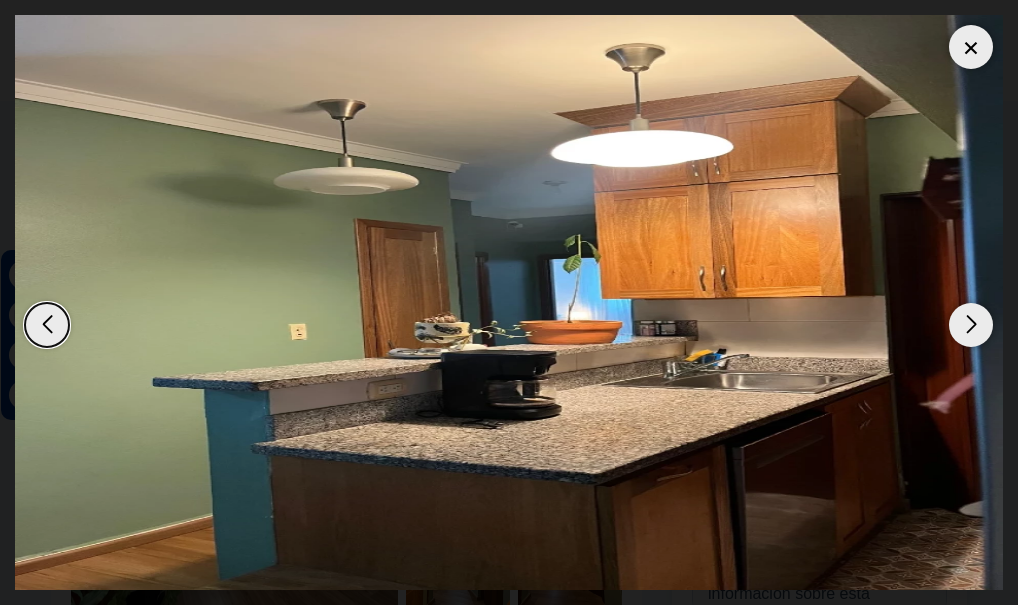 click at bounding box center (971, 325) 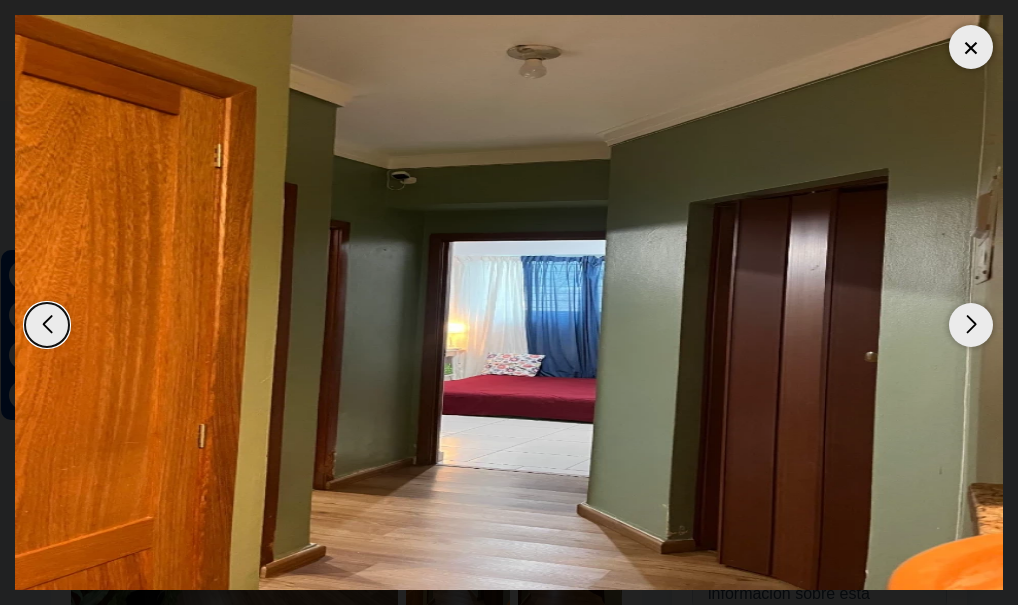 click at bounding box center (971, 325) 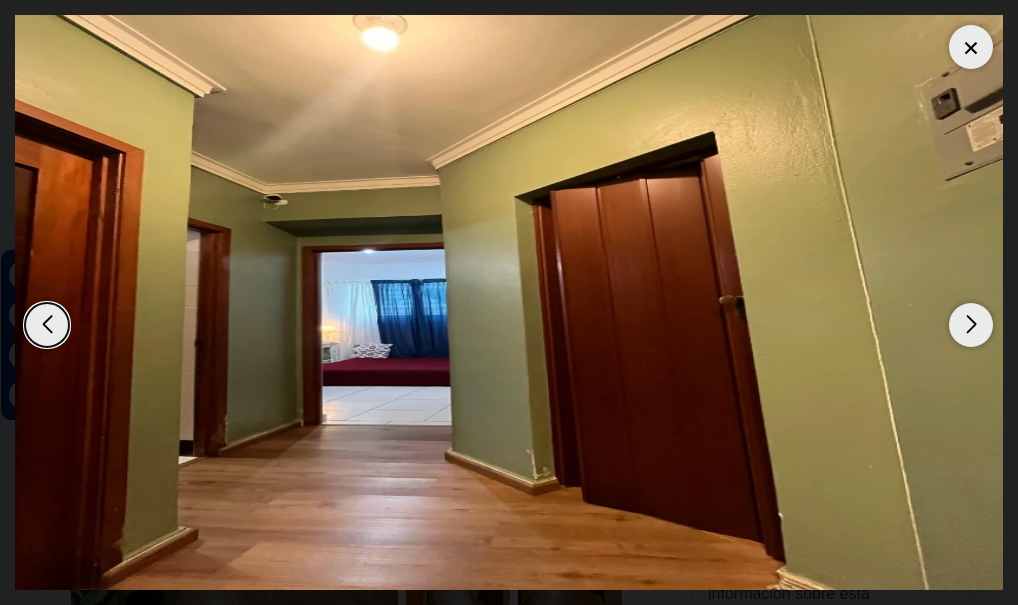click at bounding box center [971, 325] 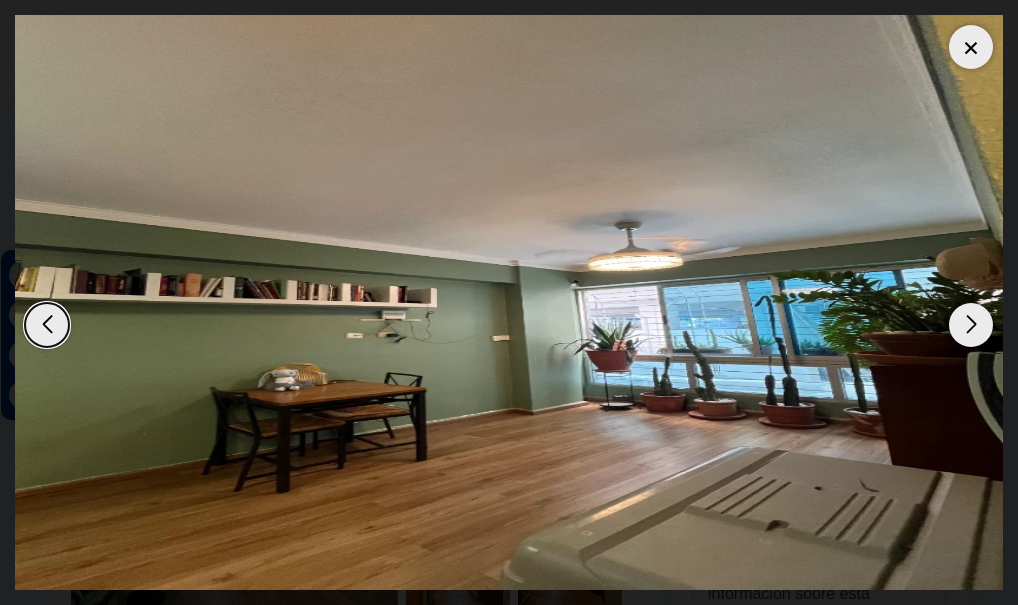 click at bounding box center (971, 325) 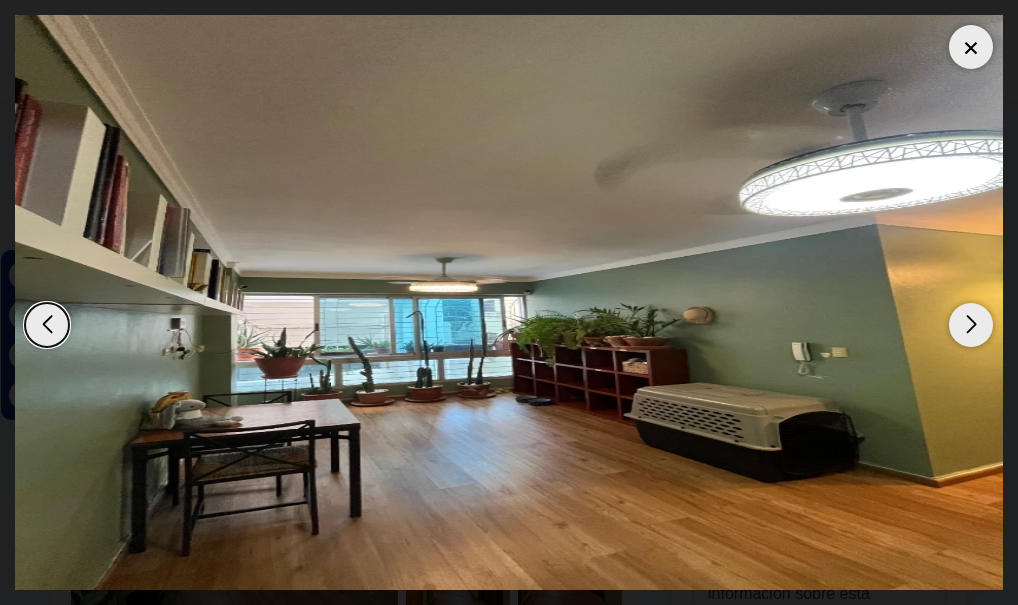 click at bounding box center (971, 325) 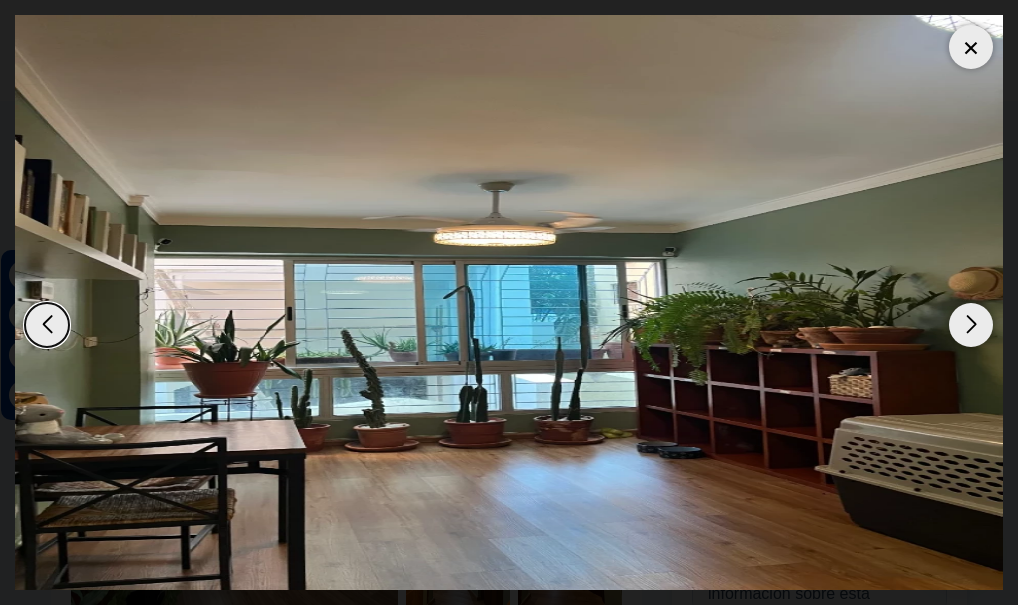 click at bounding box center (971, 325) 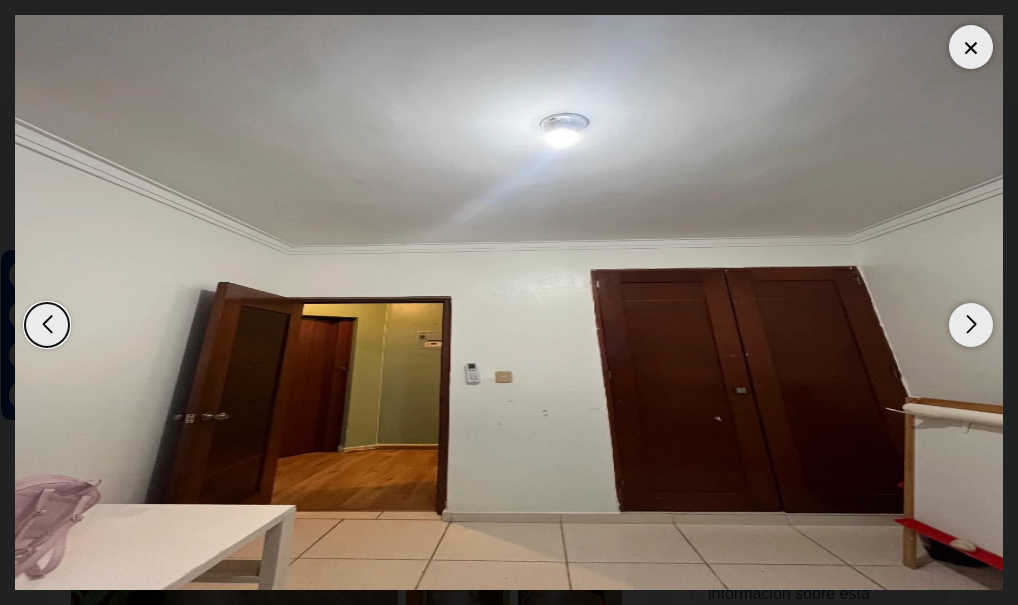 click at bounding box center (971, 325) 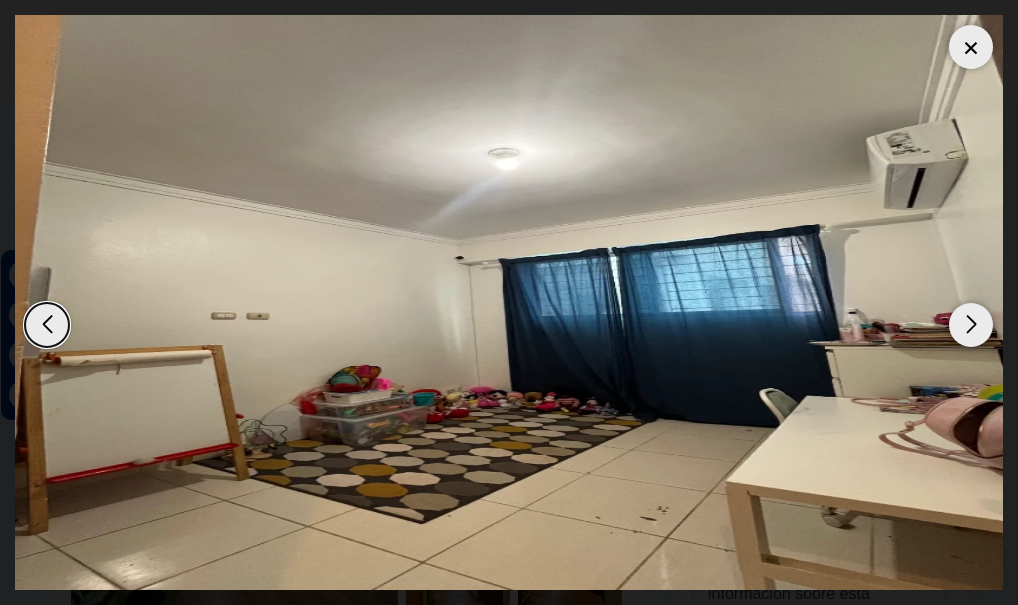 click at bounding box center [971, 325] 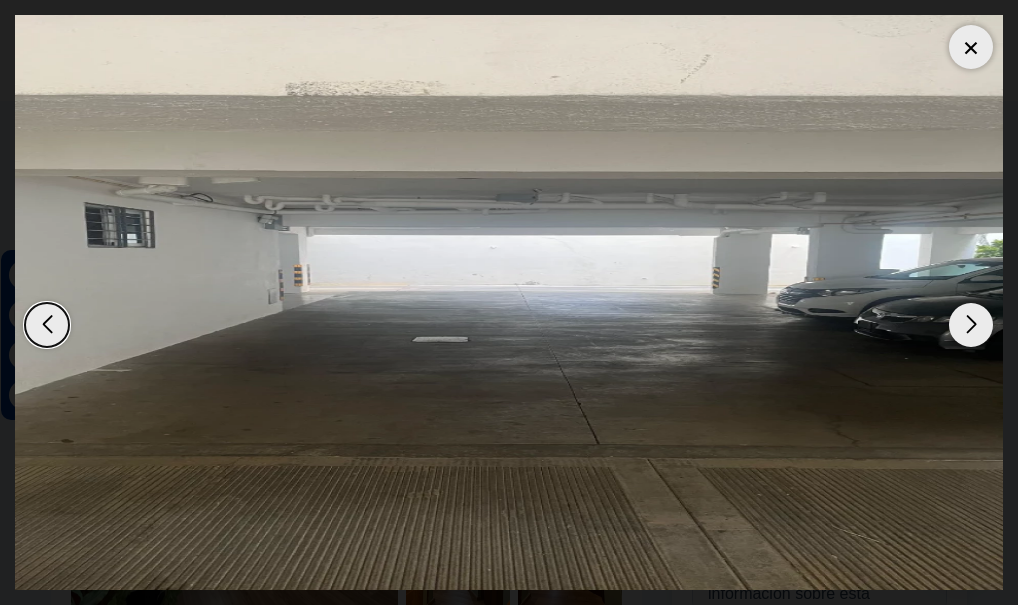 click at bounding box center [971, 325] 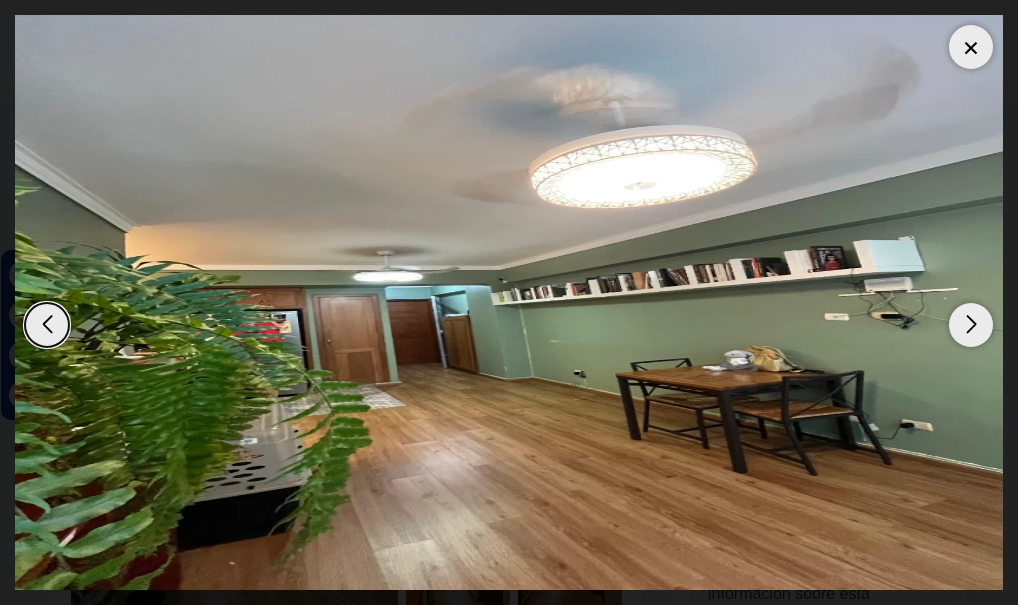 click at bounding box center [971, 325] 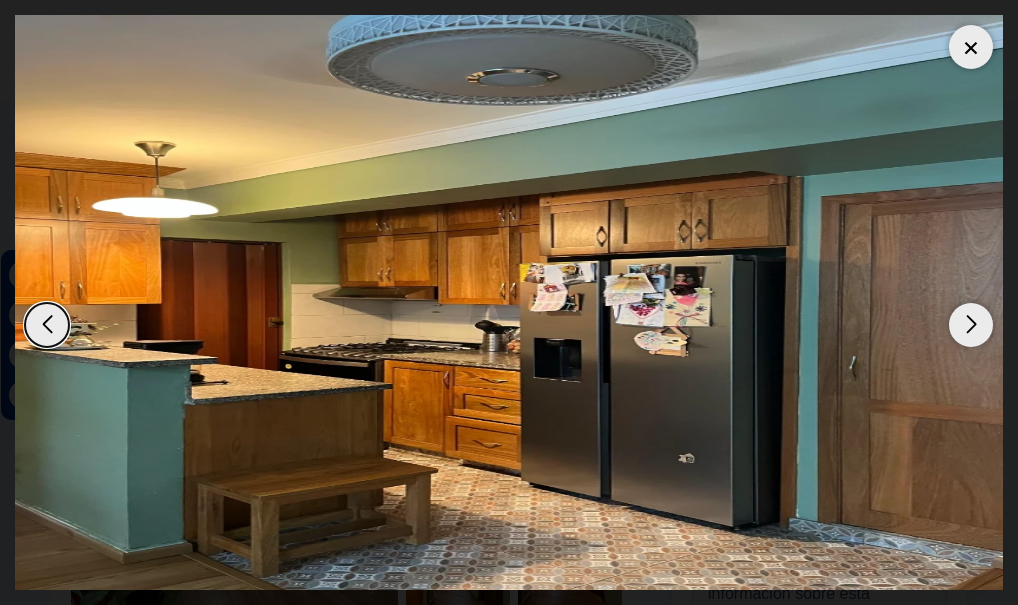 click at bounding box center [971, 47] 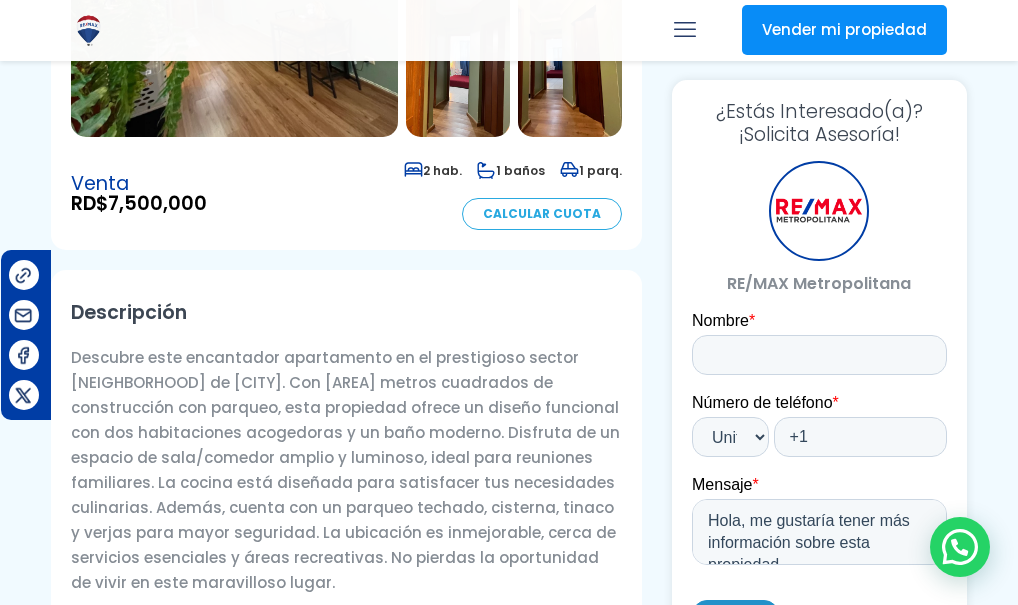scroll, scrollTop: 500, scrollLeft: 0, axis: vertical 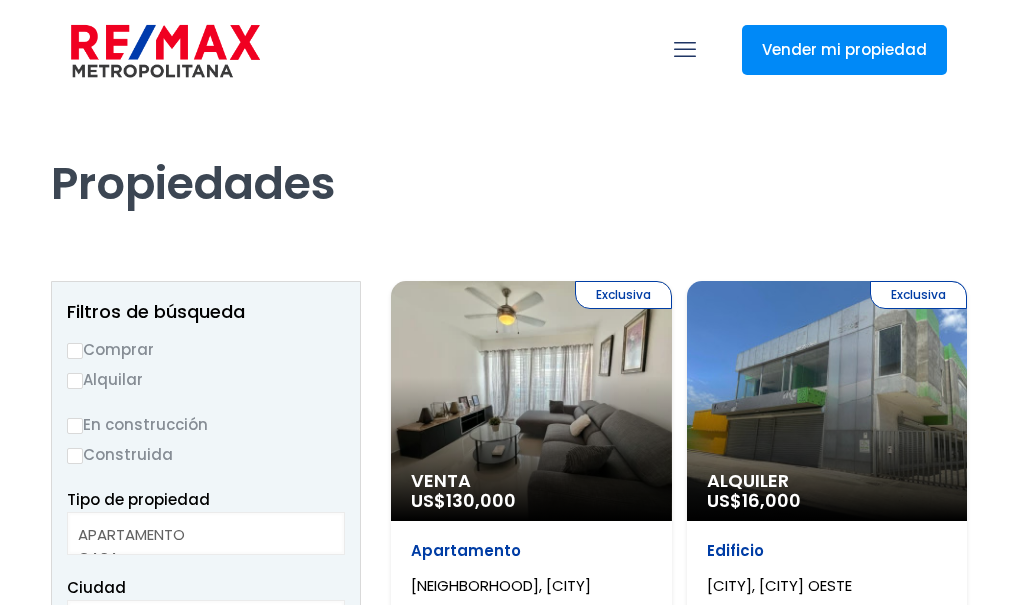 select 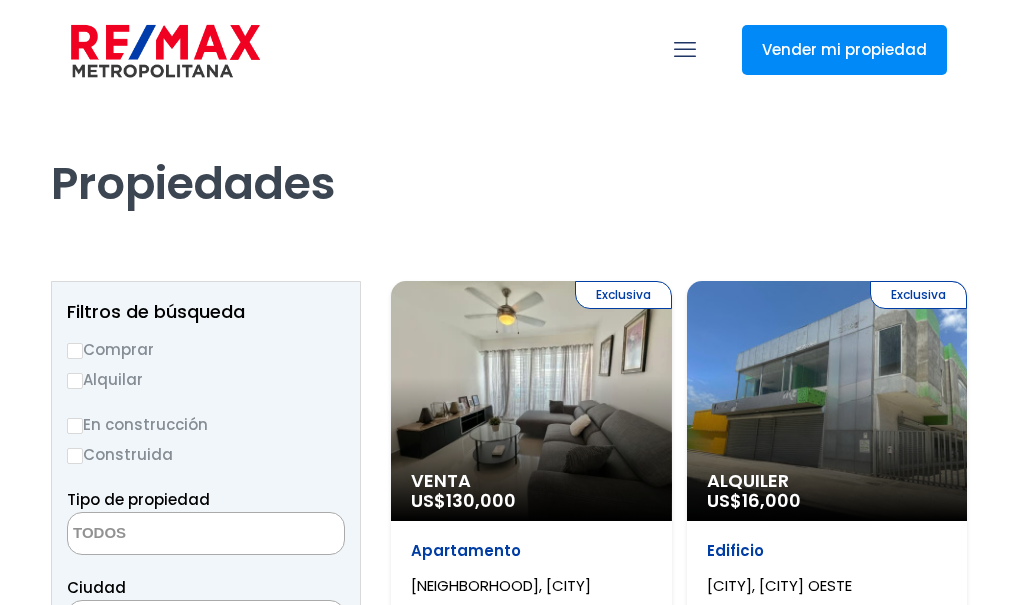 scroll, scrollTop: 0, scrollLeft: 0, axis: both 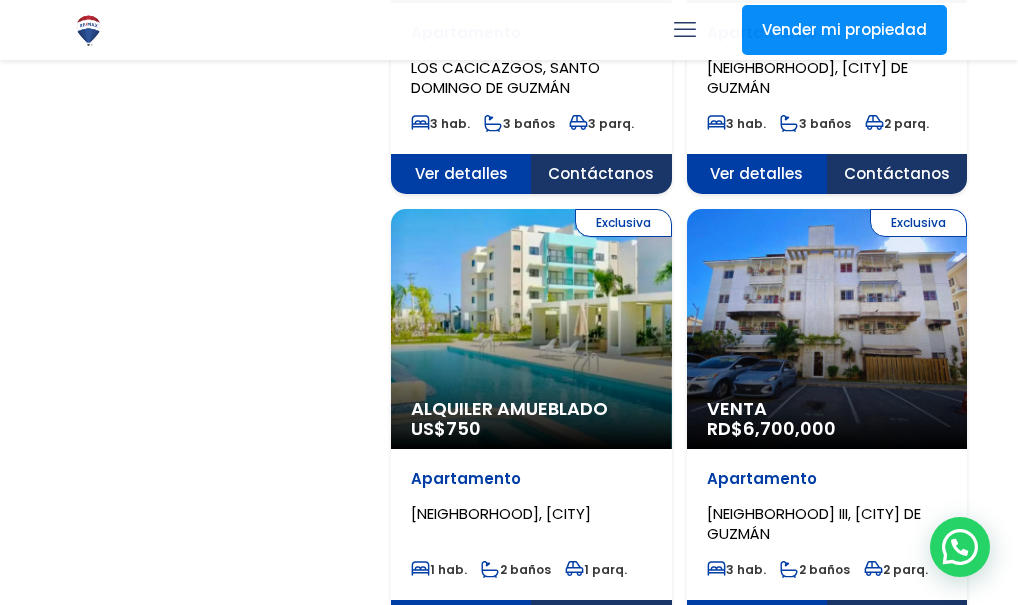 click on "Exclusiva
Venta
RD$  6,700,000" at bounding box center [531, -2384] 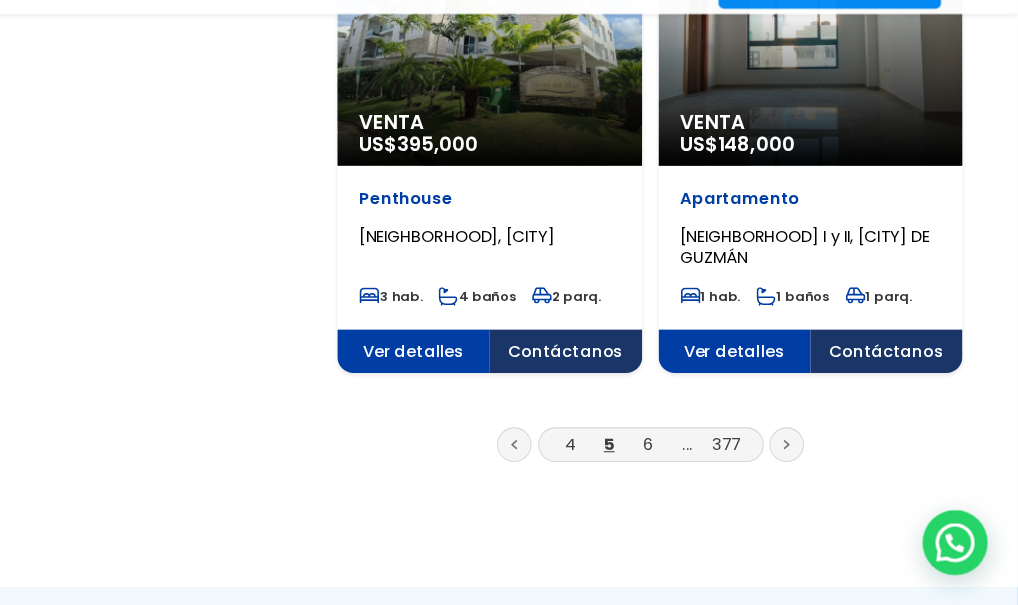 scroll, scrollTop: 3495, scrollLeft: 0, axis: vertical 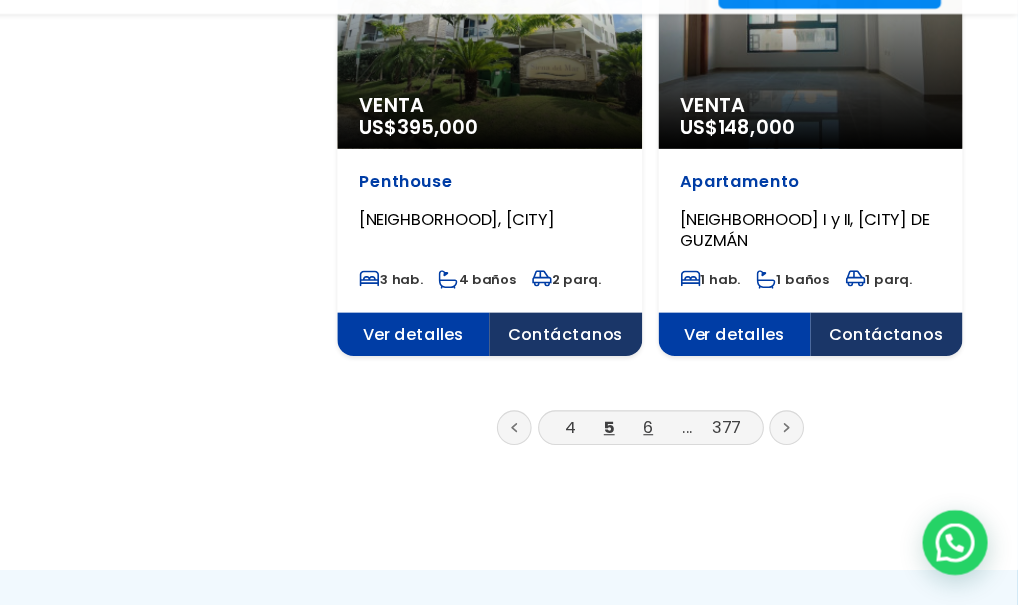 click on "6" at bounding box center (677, 440) 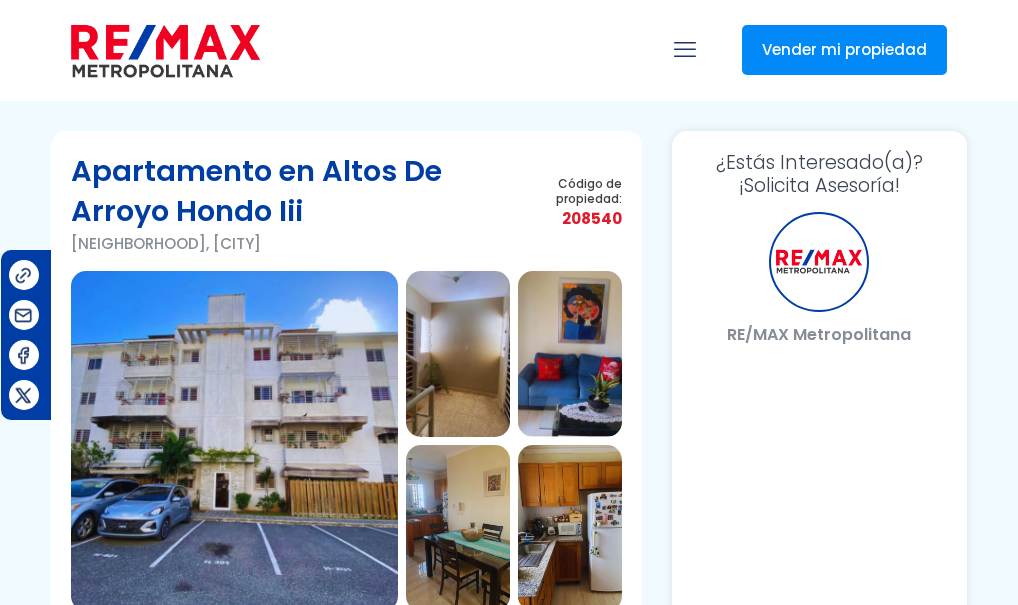 scroll, scrollTop: 0, scrollLeft: 0, axis: both 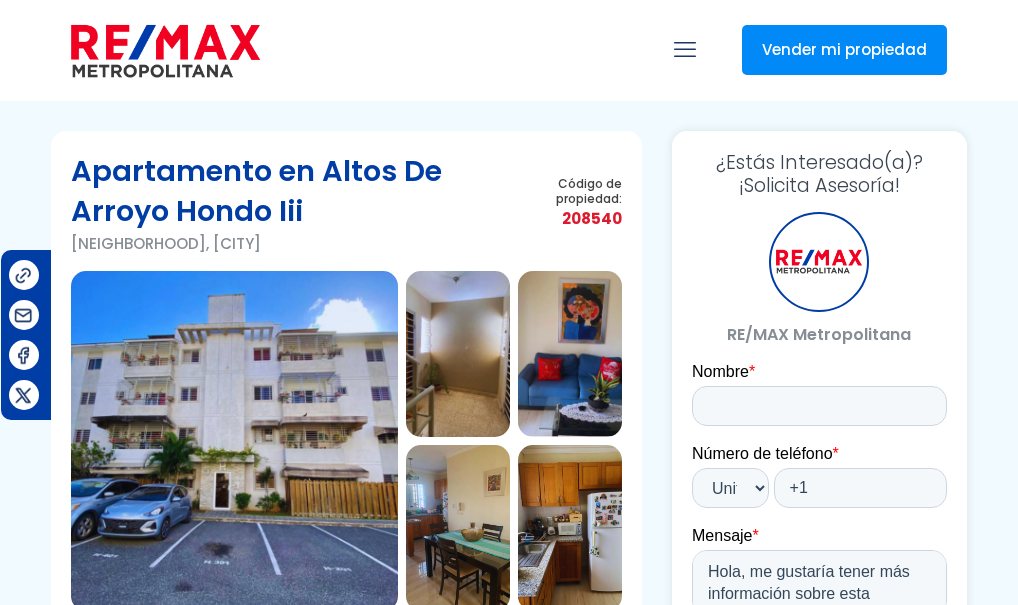 click at bounding box center [458, 354] 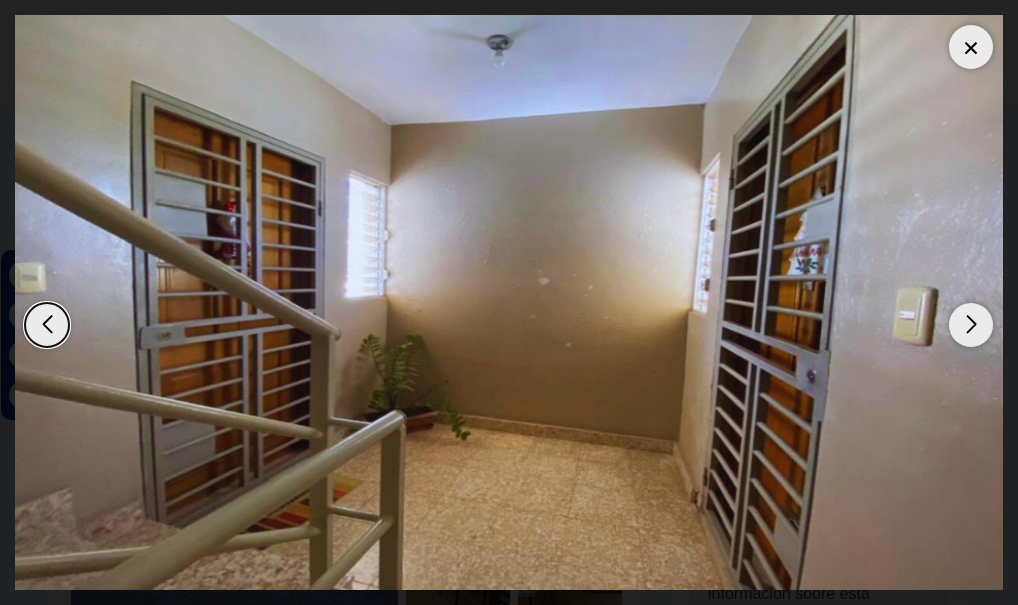 click at bounding box center (971, 325) 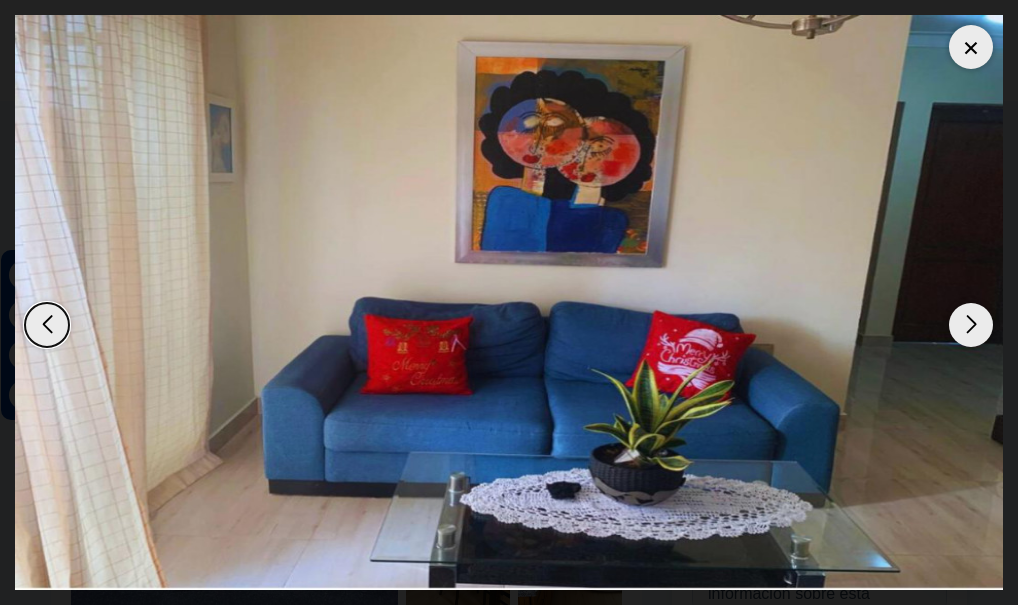 click at bounding box center [971, 325] 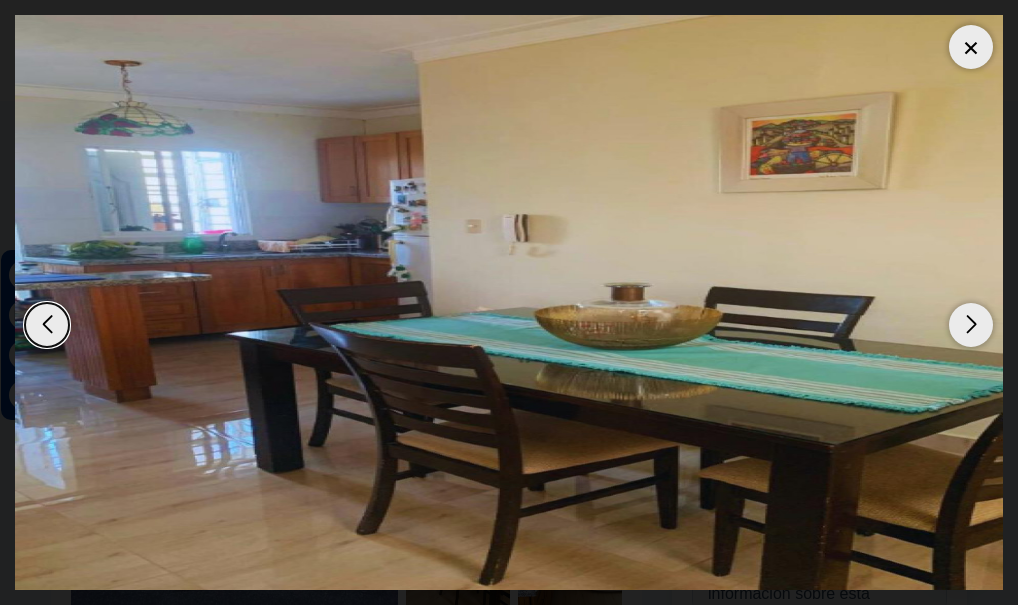 click at bounding box center [971, 325] 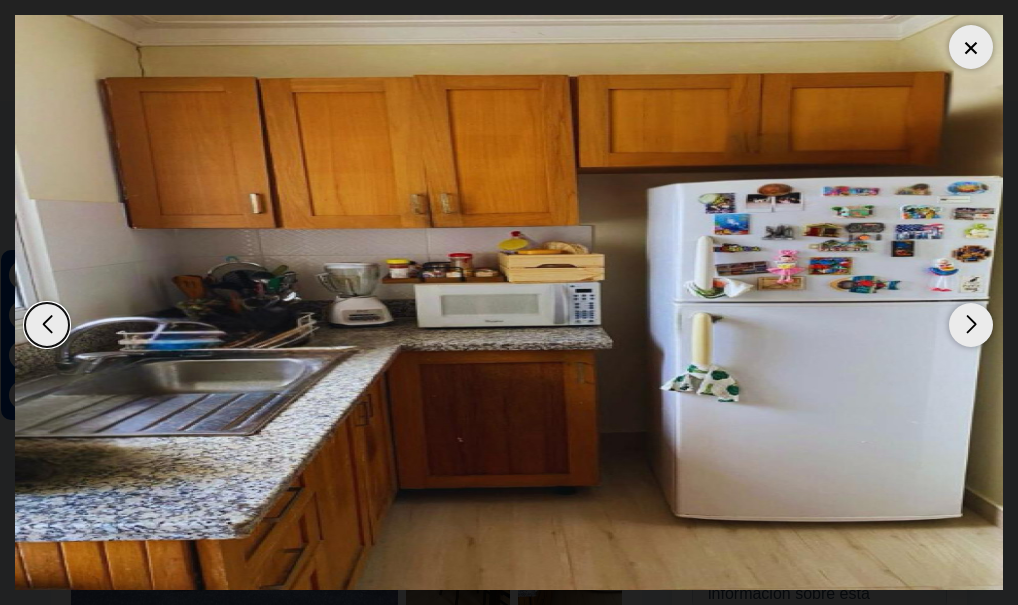 click at bounding box center (971, 325) 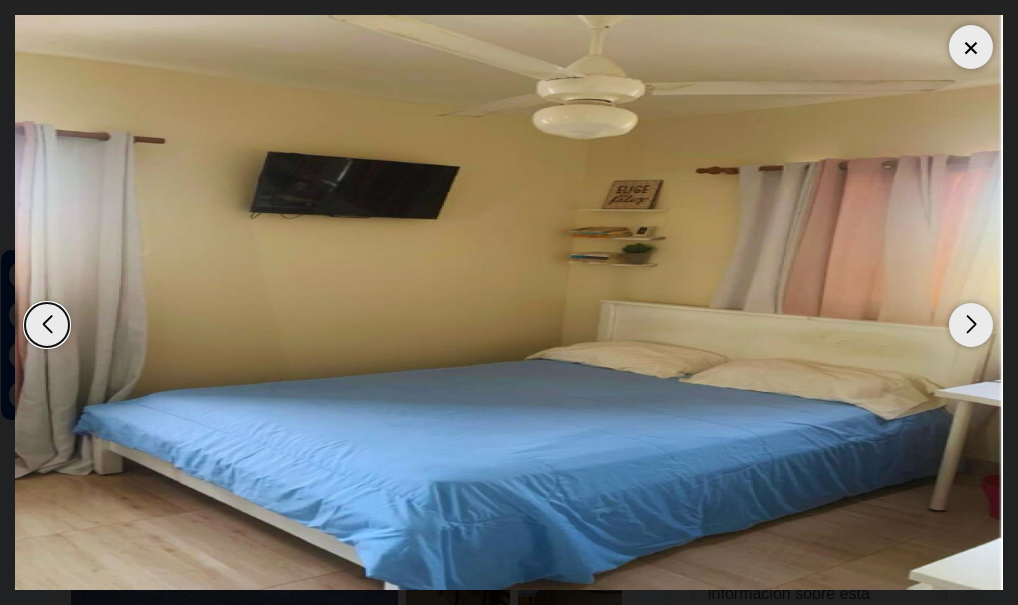 click at bounding box center [971, 325] 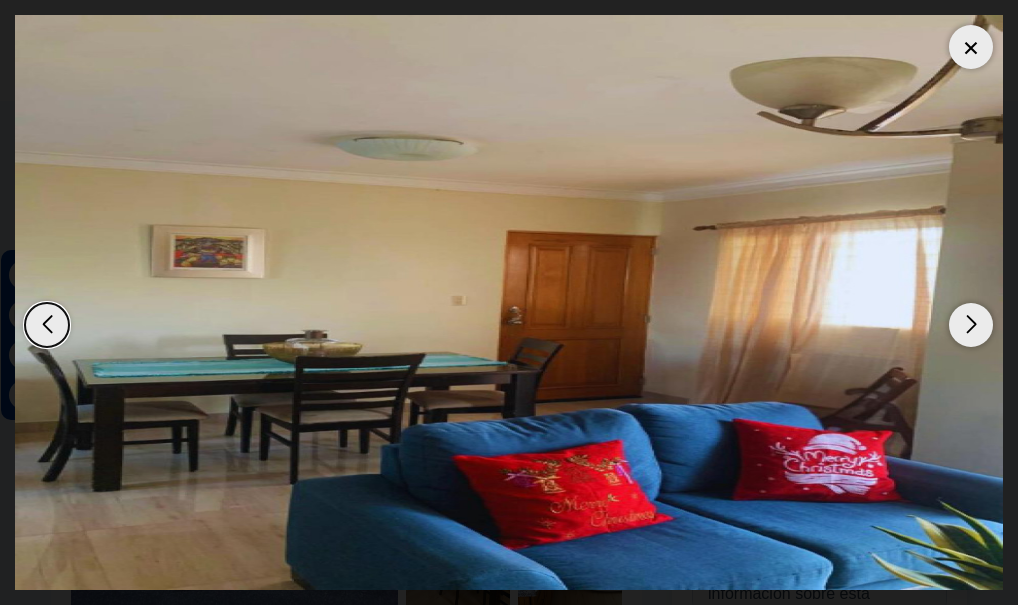 click at bounding box center (971, 325) 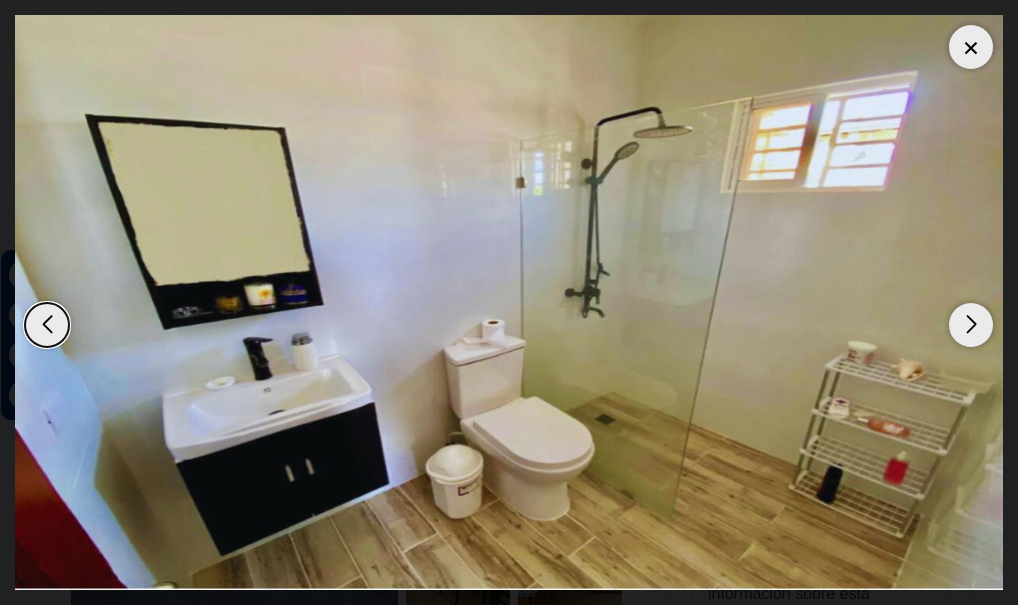 click at bounding box center (971, 325) 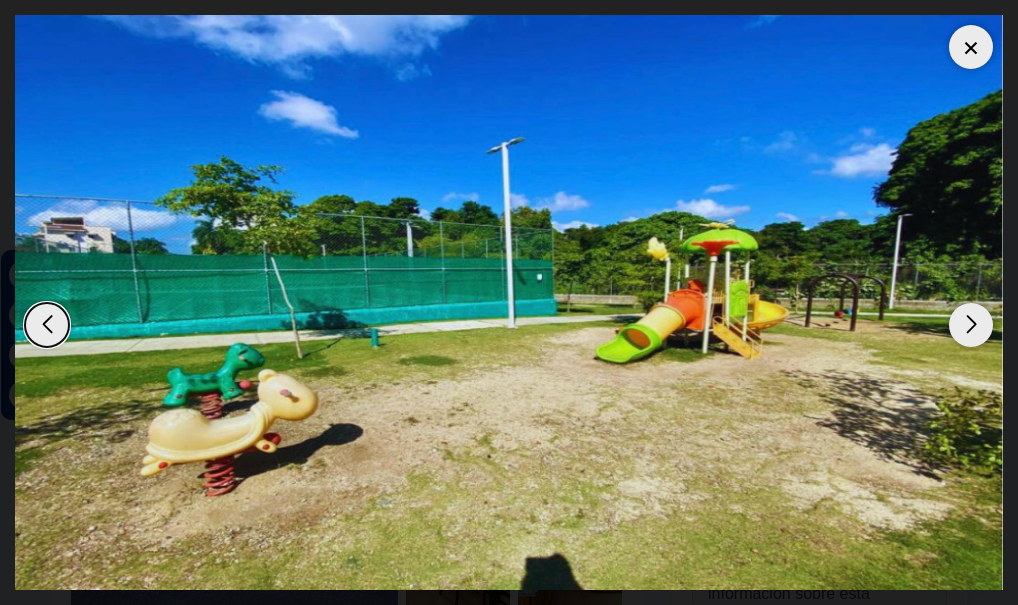 click at bounding box center [971, 325] 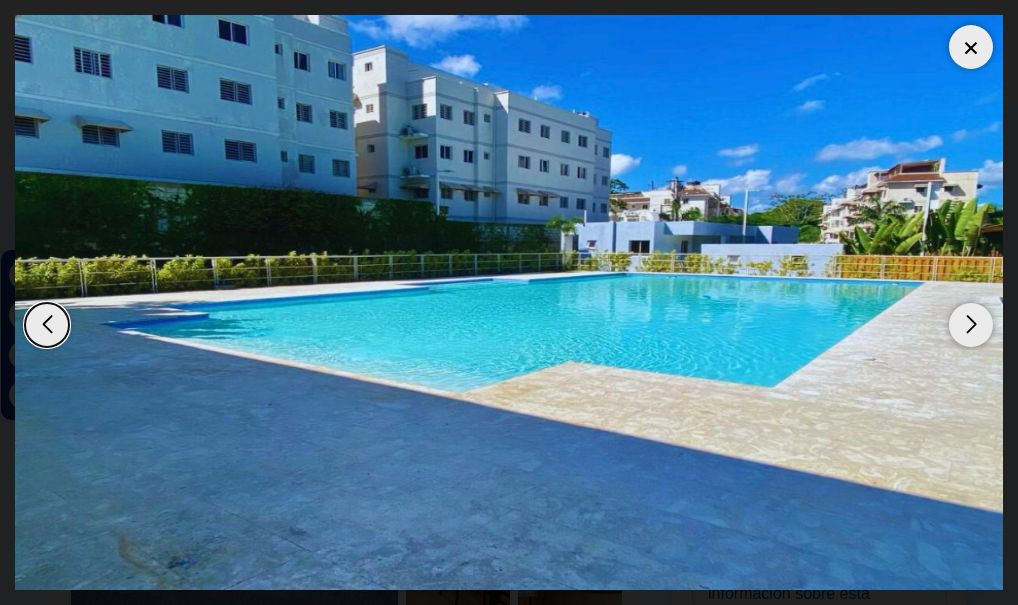click at bounding box center (971, 325) 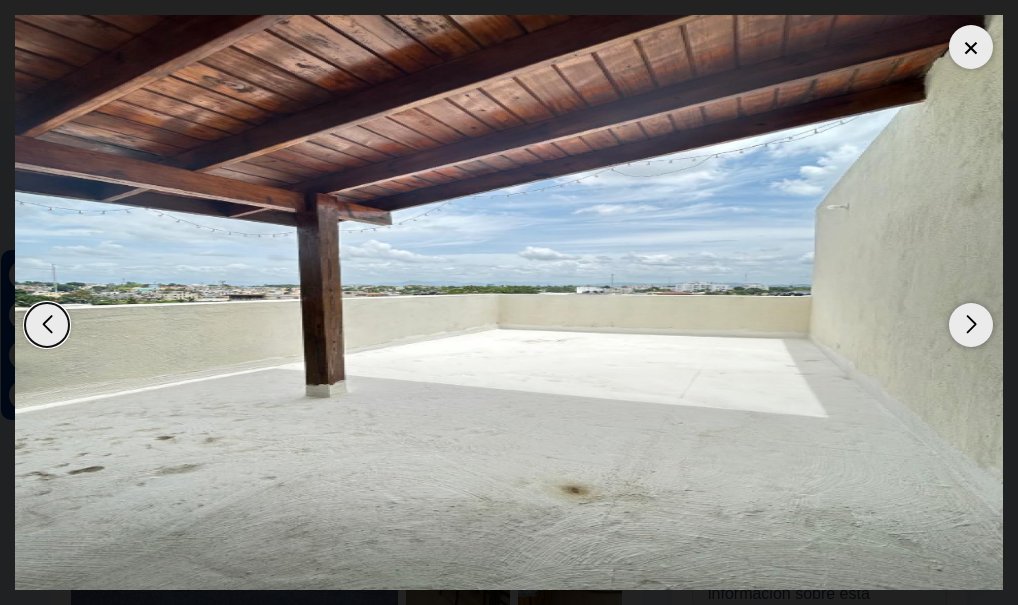 click at bounding box center [971, 325] 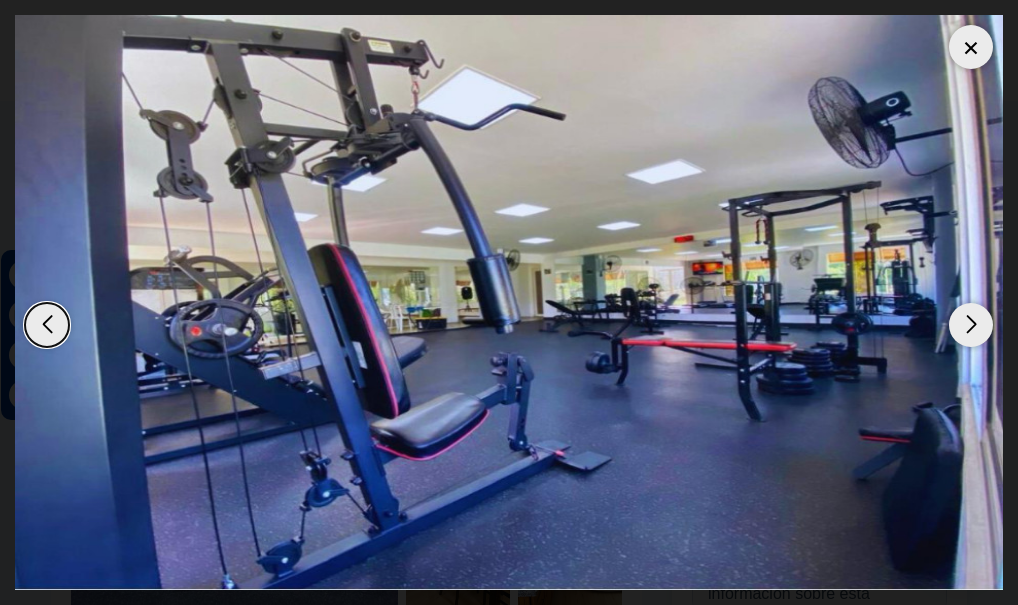 click at bounding box center [971, 325] 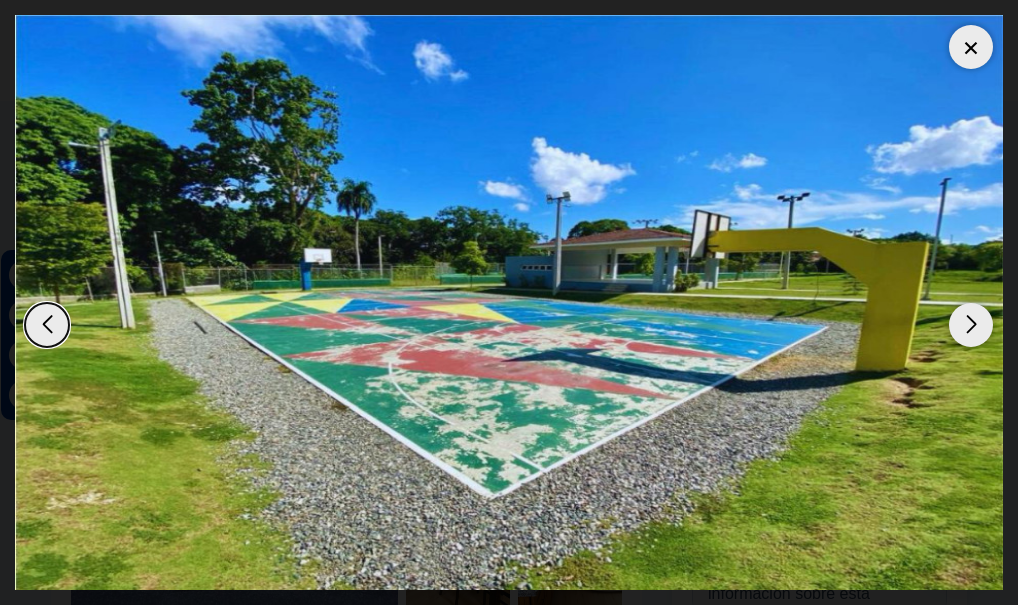 click at bounding box center (971, 325) 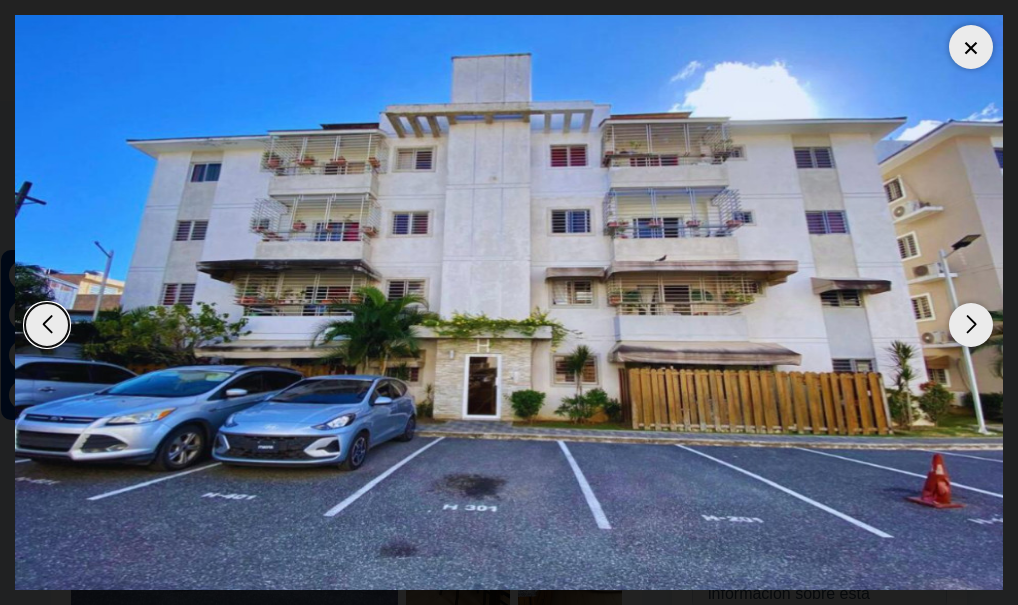 click at bounding box center [971, 47] 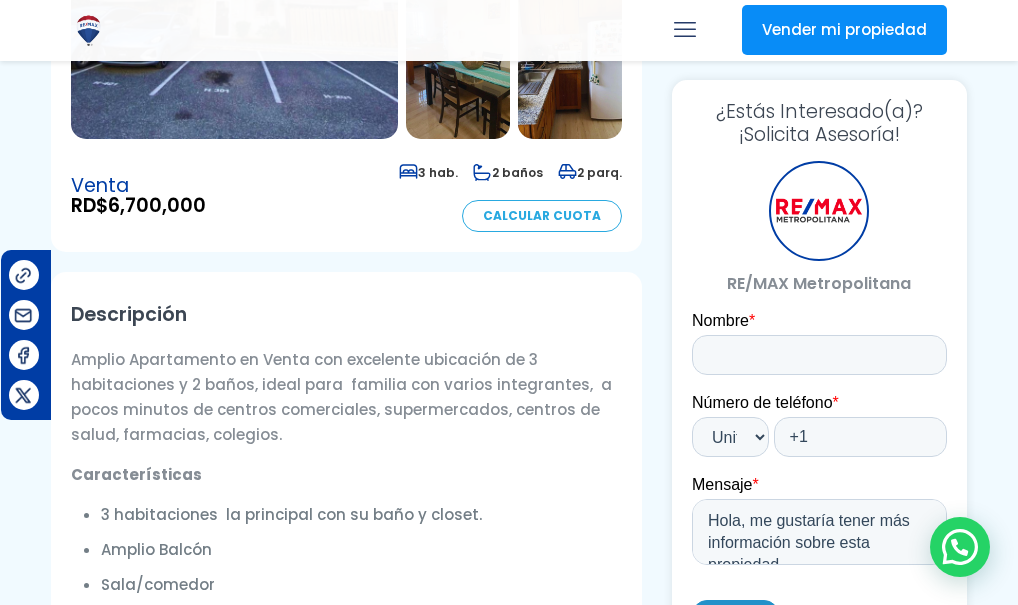 scroll, scrollTop: 499, scrollLeft: 0, axis: vertical 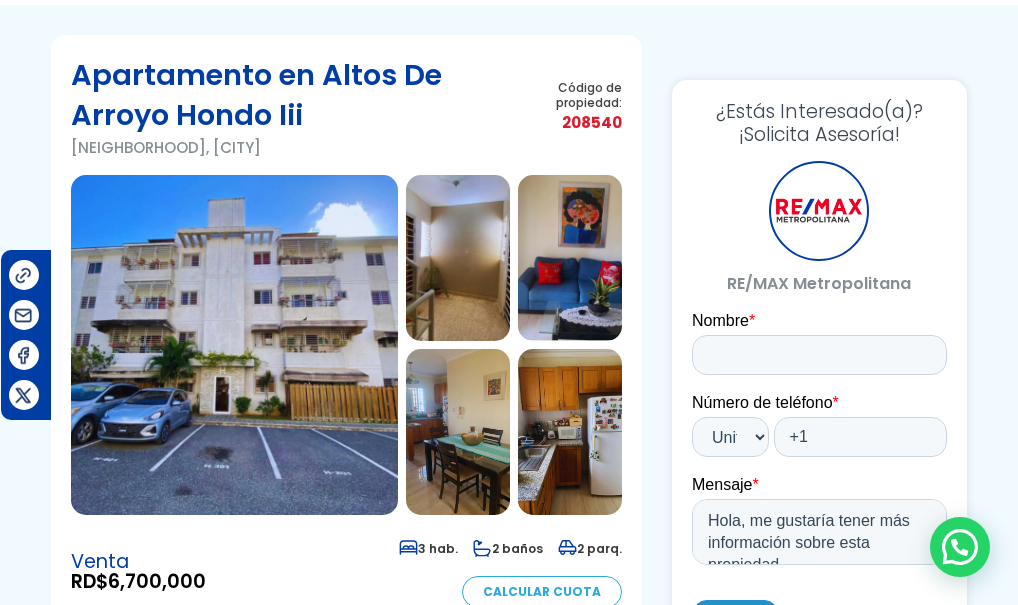 click at bounding box center (570, 432) 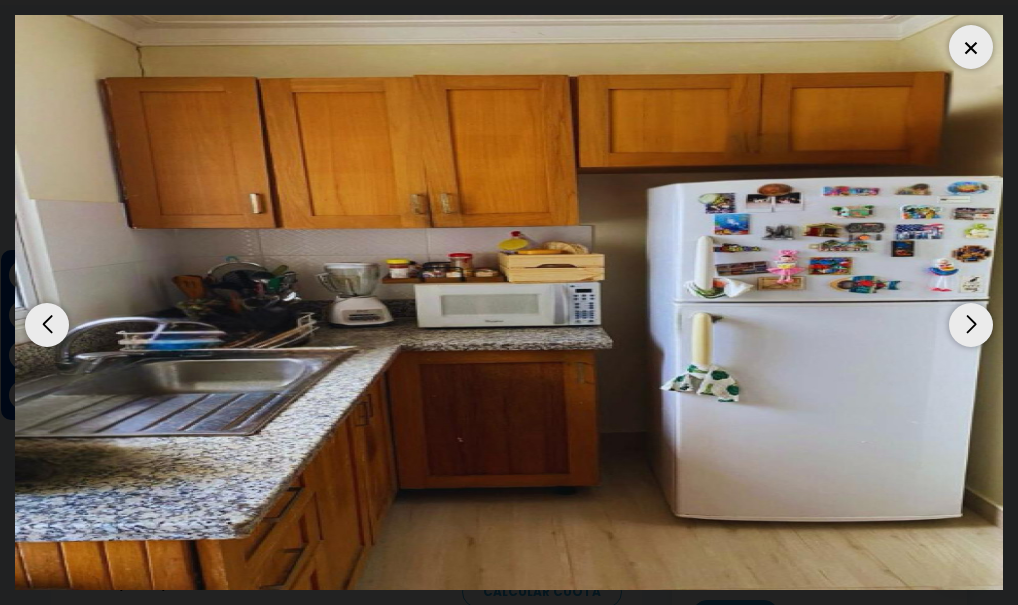 click at bounding box center [971, 325] 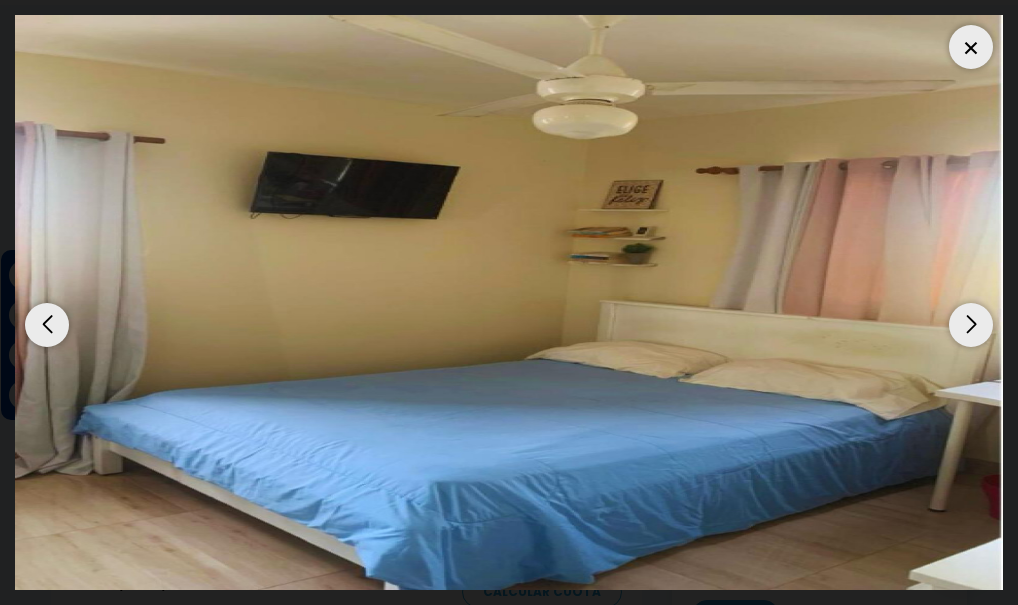 click at bounding box center [971, 325] 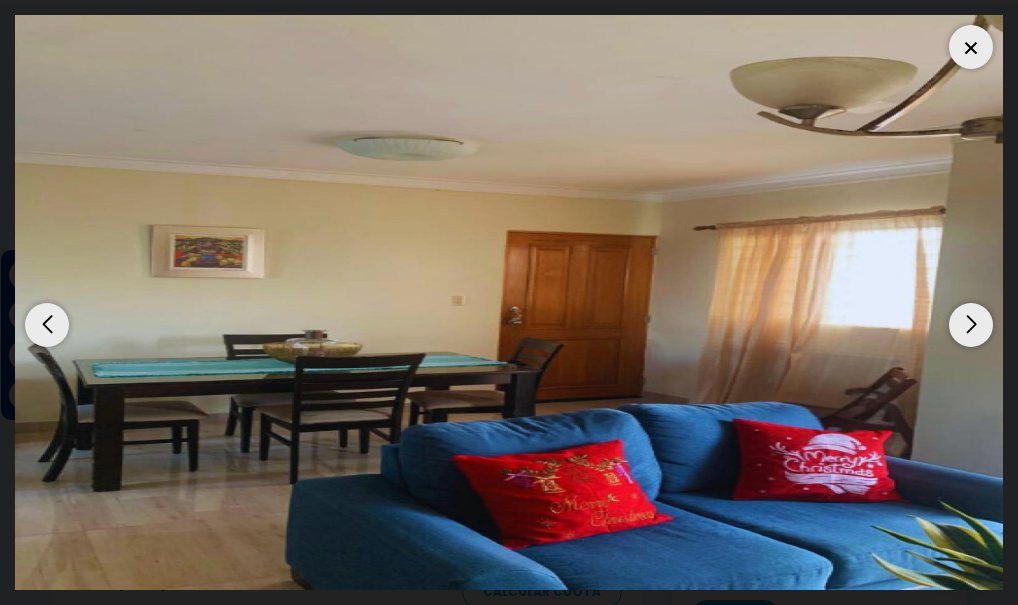 click at bounding box center [971, 325] 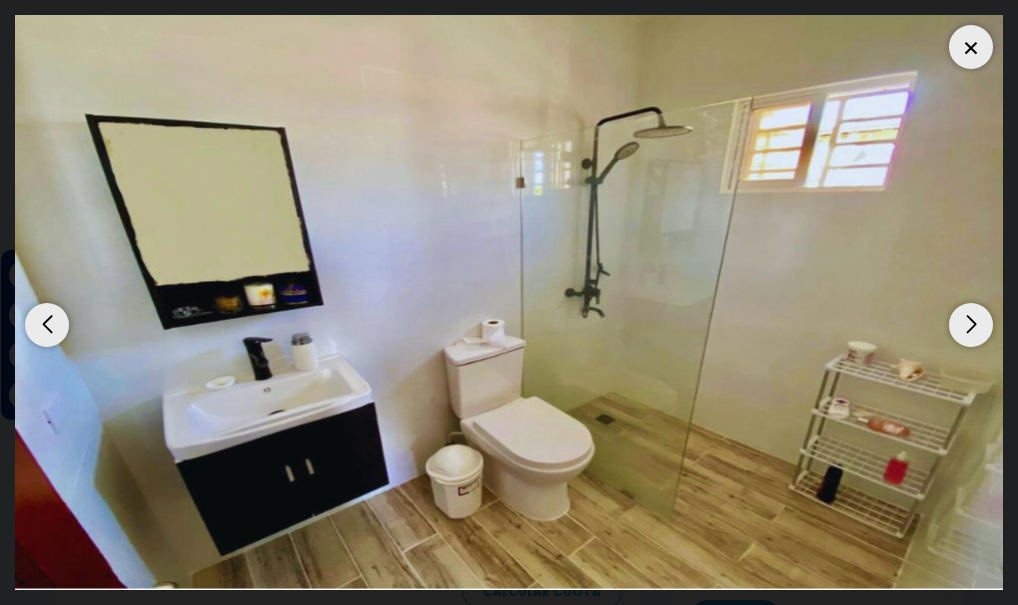click at bounding box center [971, 325] 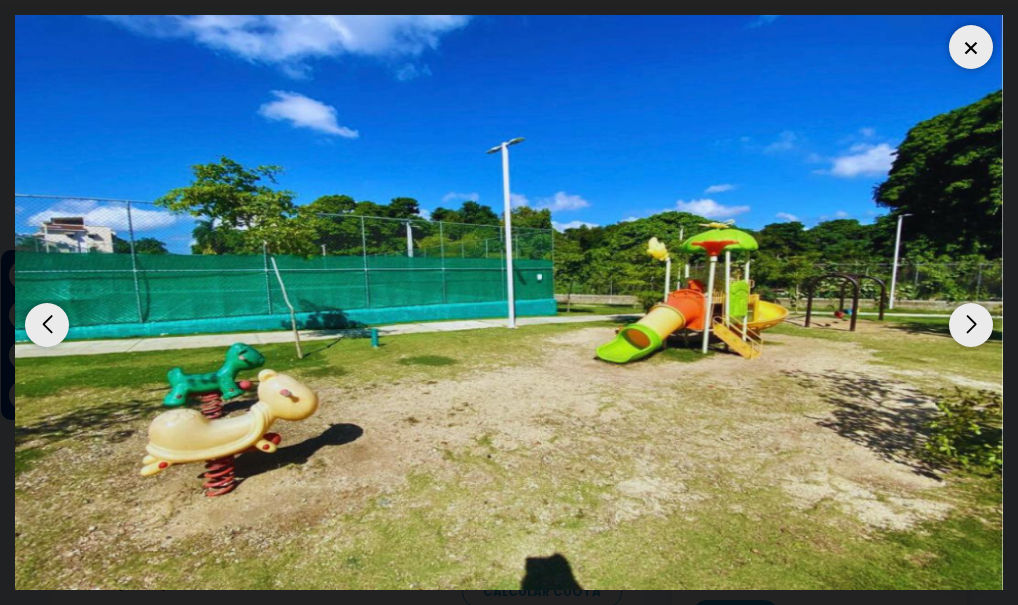 click at bounding box center (971, 47) 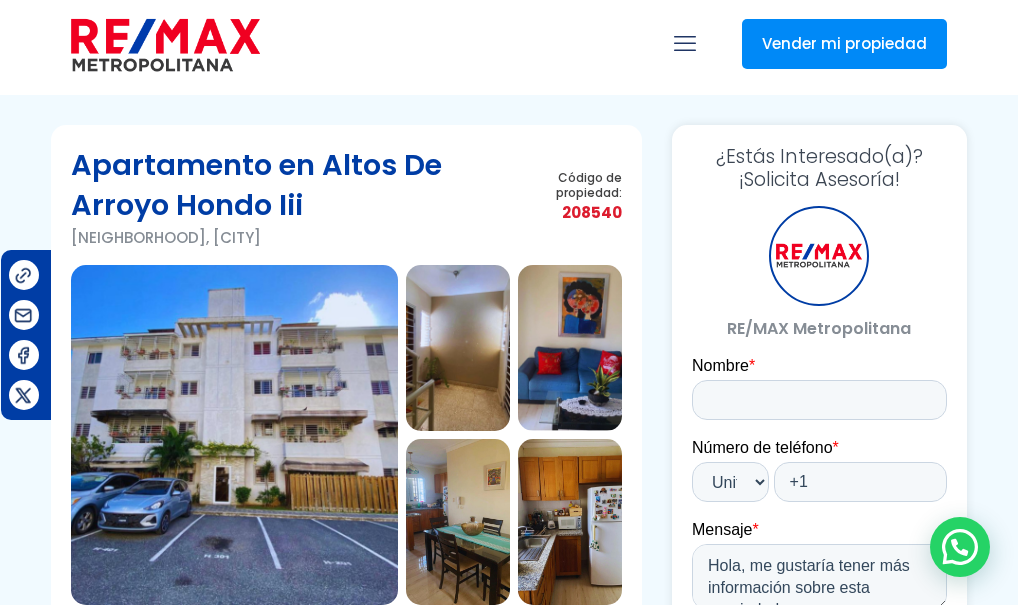 scroll, scrollTop: 0, scrollLeft: 0, axis: both 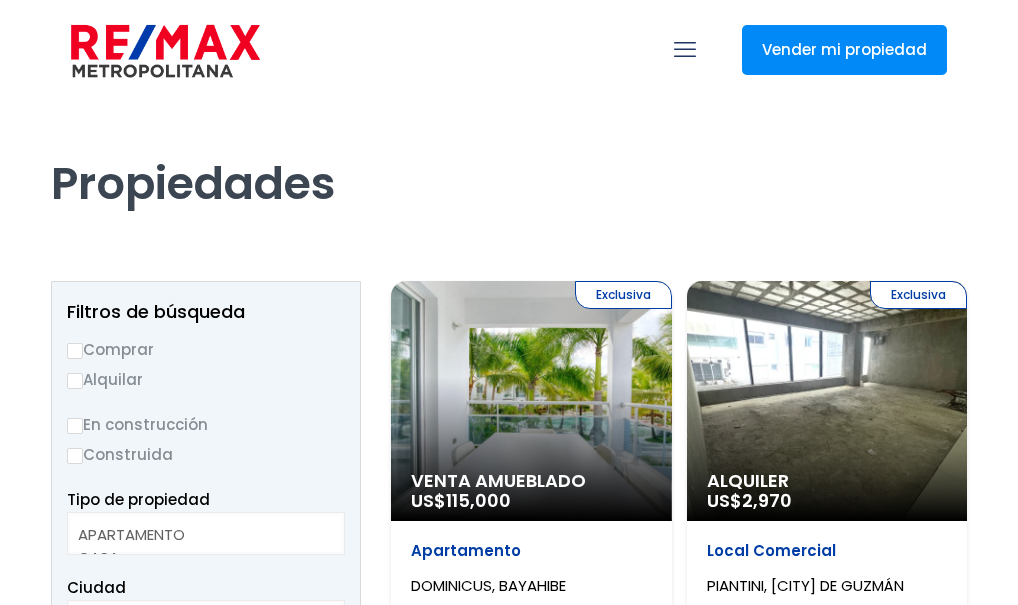 select 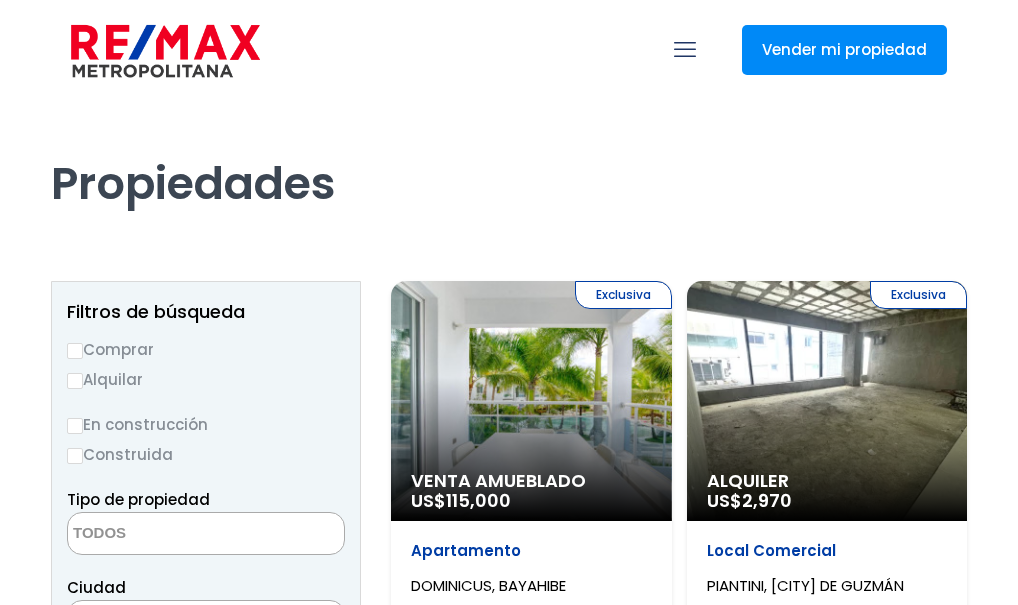 scroll, scrollTop: 0, scrollLeft: 0, axis: both 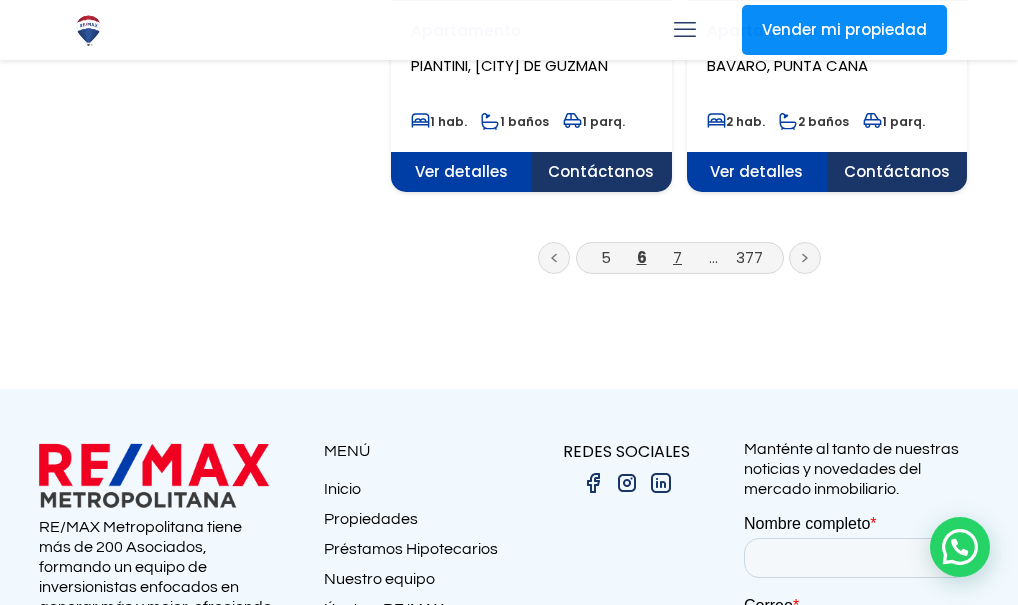 click on "7" at bounding box center (677, 257) 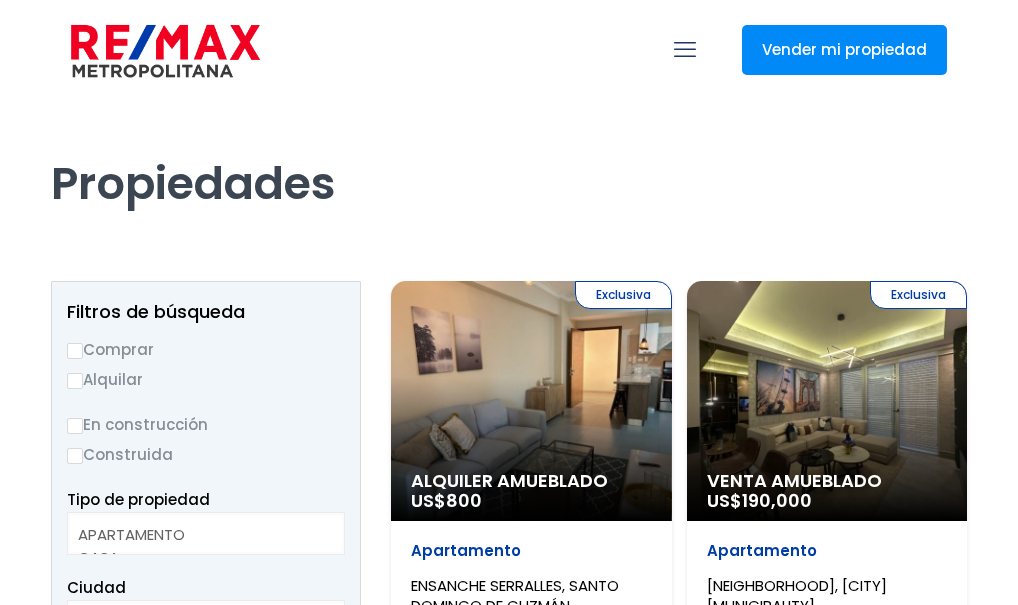 select 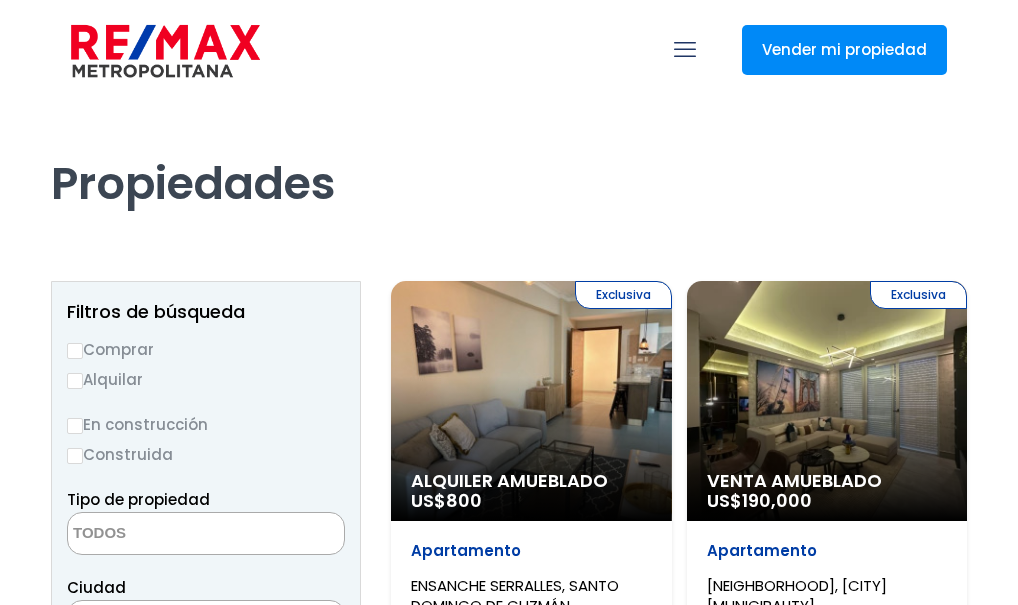 scroll, scrollTop: 0, scrollLeft: 0, axis: both 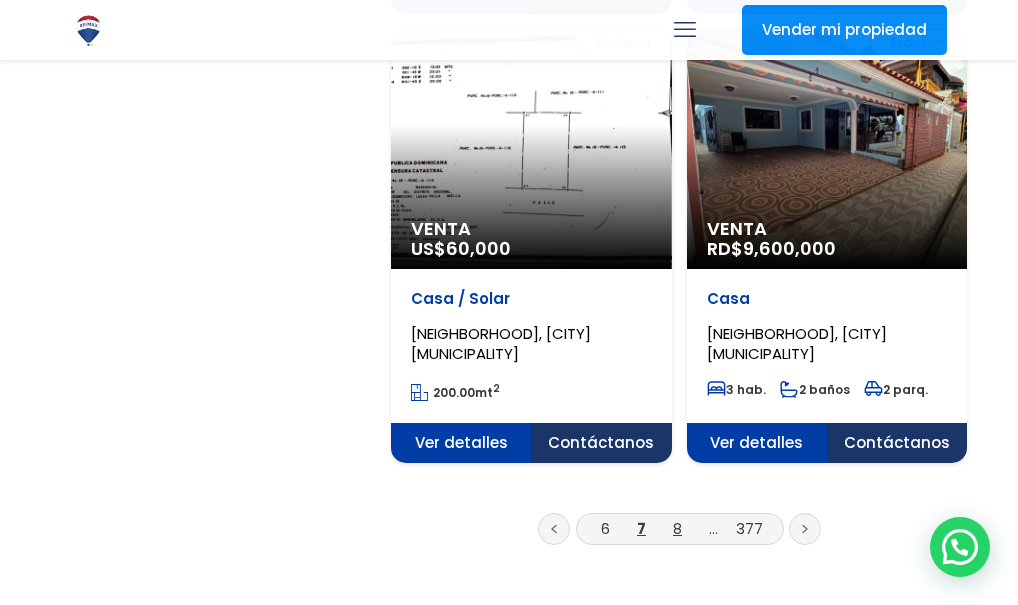 click on "8" at bounding box center [677, 528] 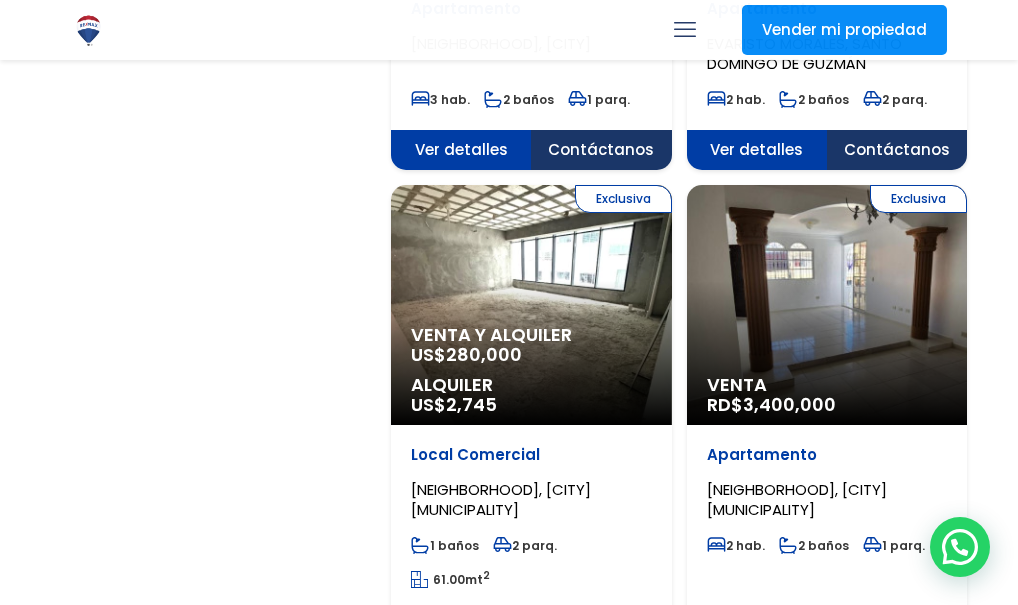 scroll, scrollTop: 2757, scrollLeft: 0, axis: vertical 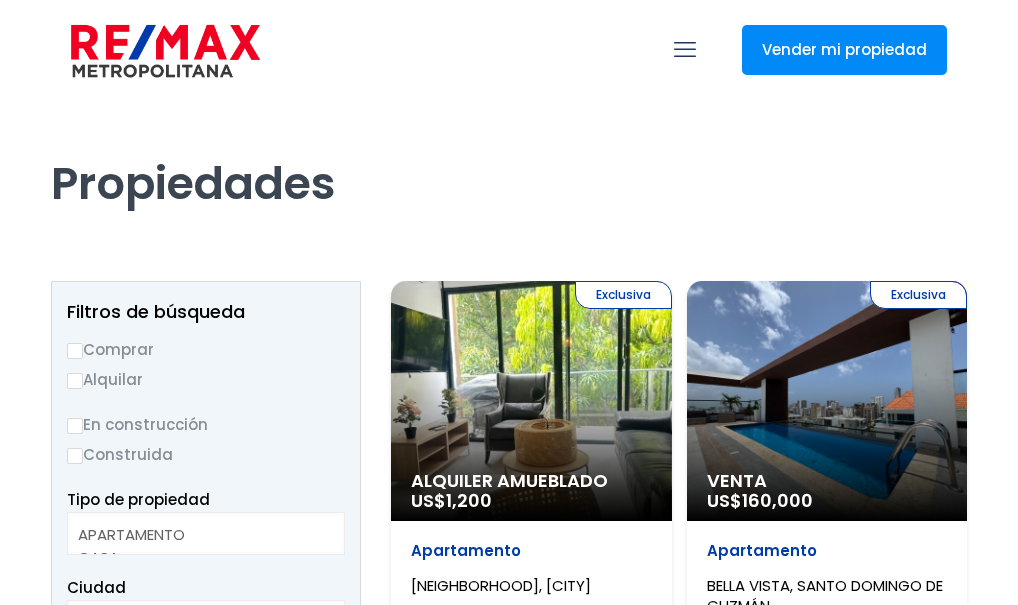 select 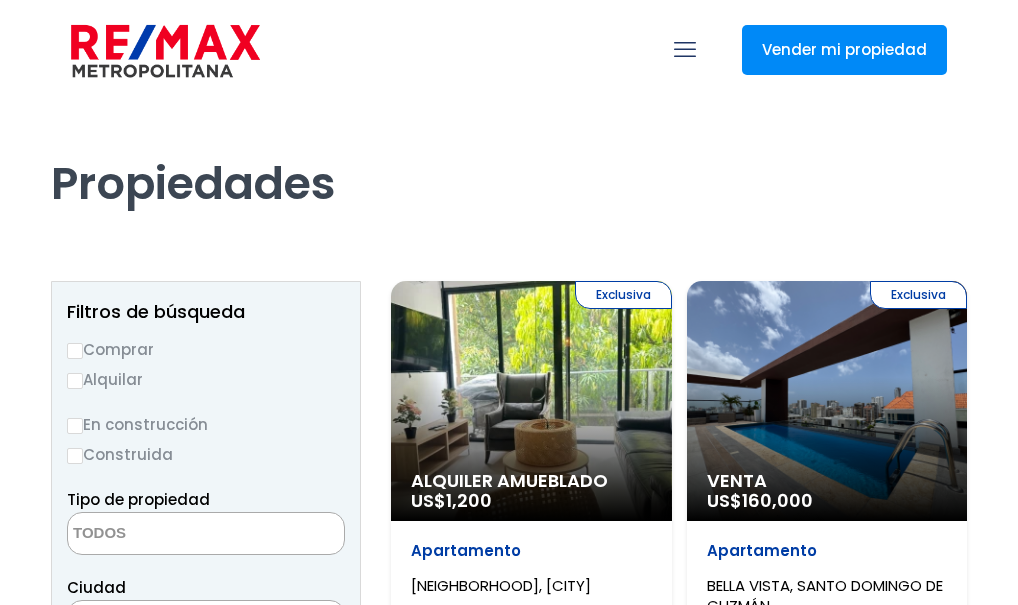 scroll, scrollTop: 0, scrollLeft: 0, axis: both 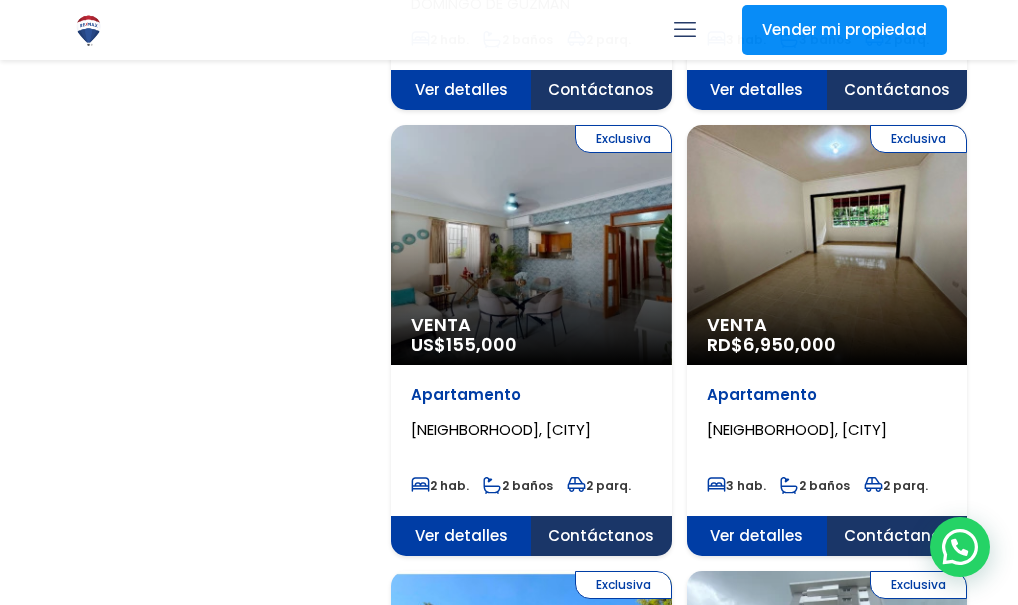click on "Exclusiva
Venta
RD$  6,950,000" at bounding box center (531, -1985) 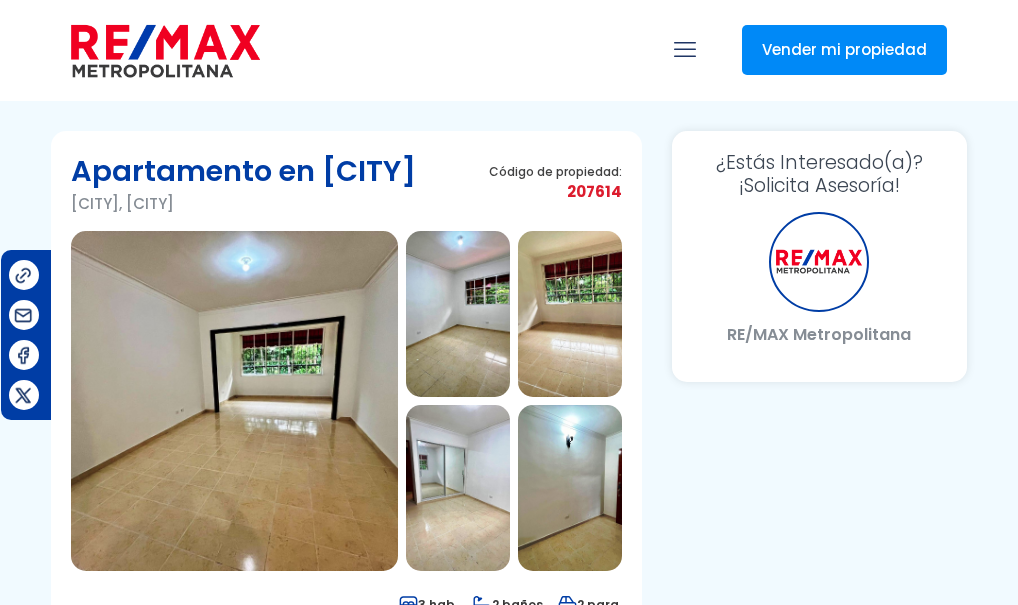 scroll, scrollTop: 0, scrollLeft: 0, axis: both 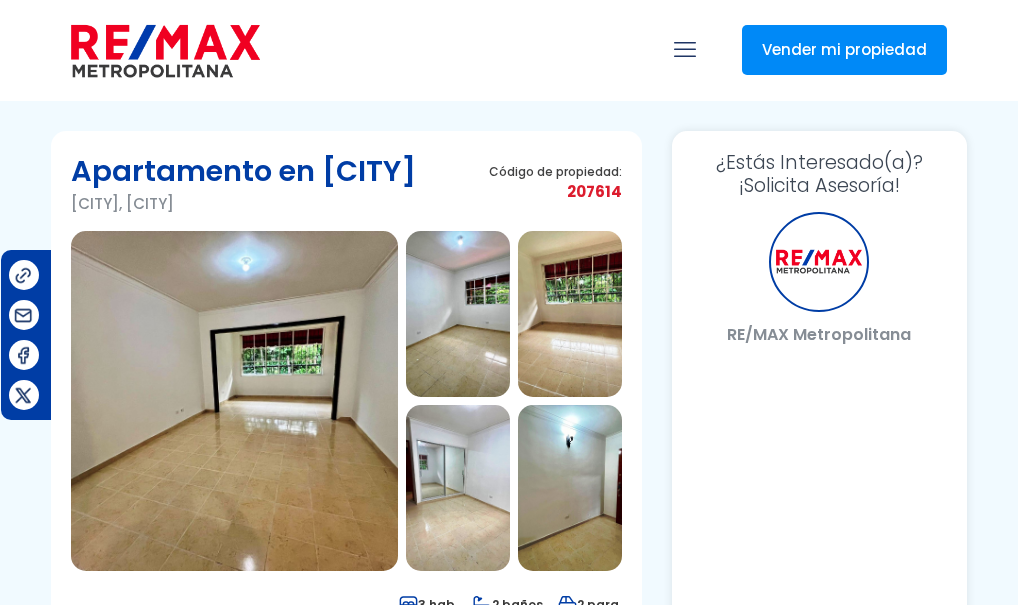 select on "US" 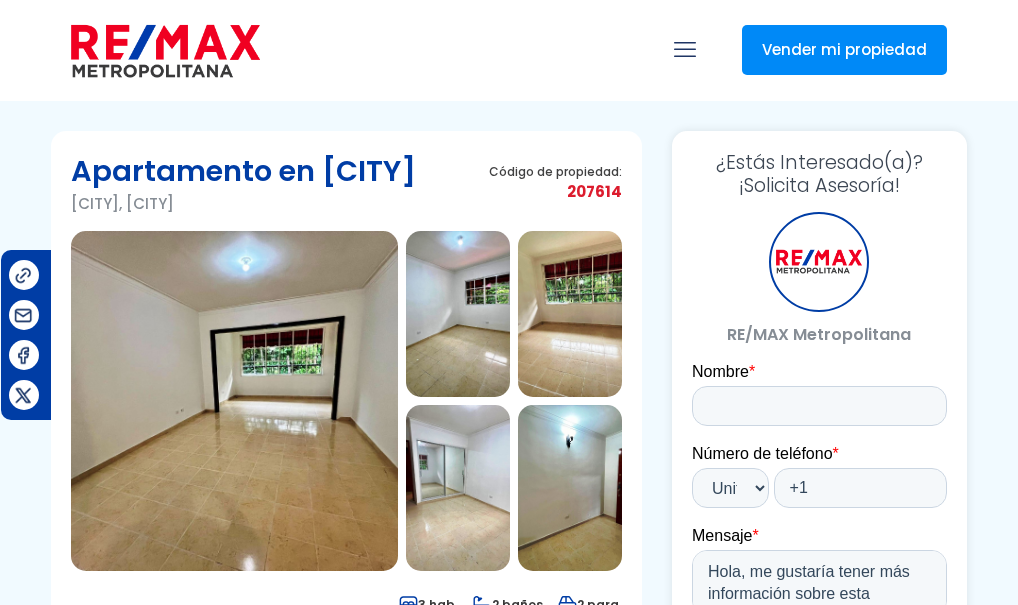 scroll, scrollTop: 0, scrollLeft: 0, axis: both 